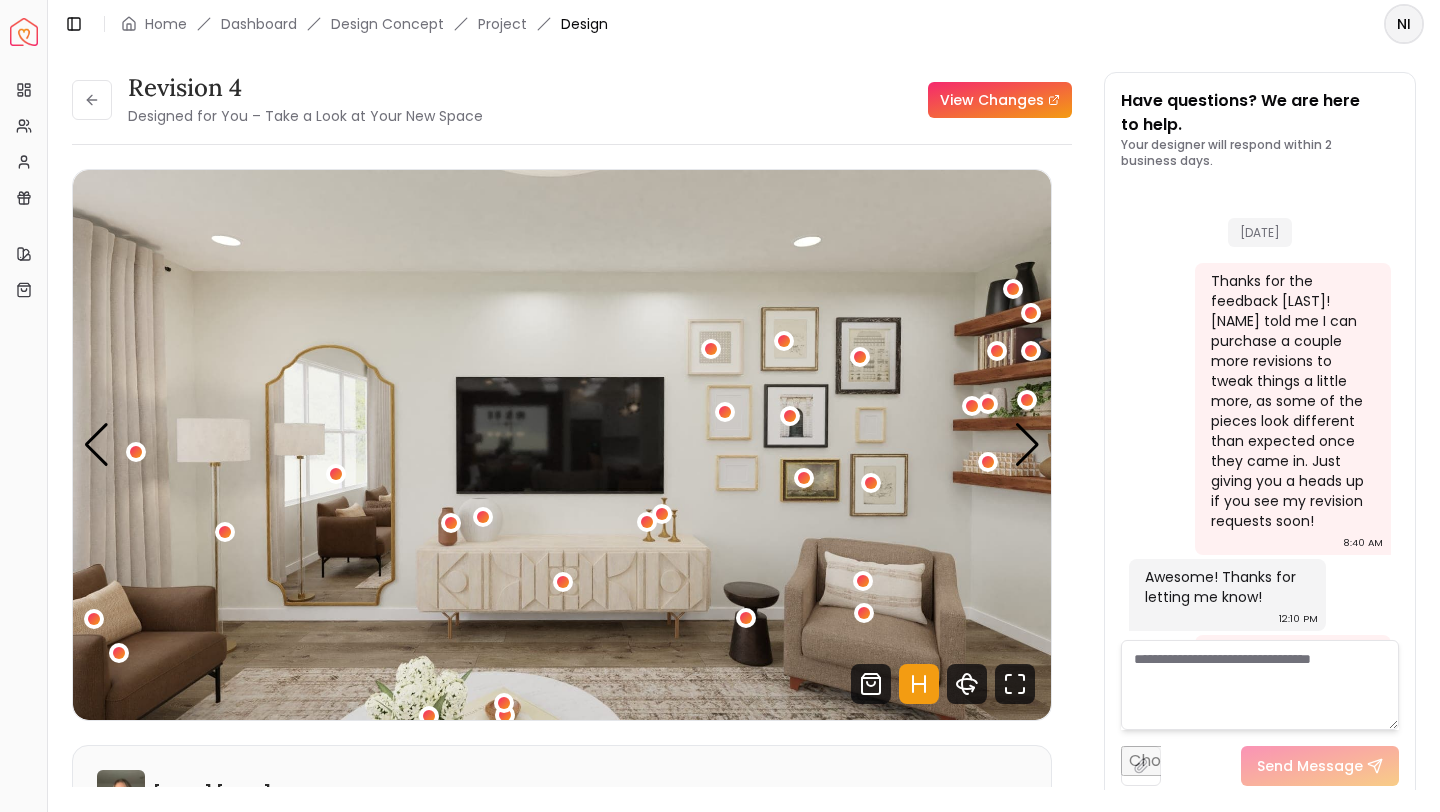 scroll, scrollTop: 0, scrollLeft: 0, axis: both 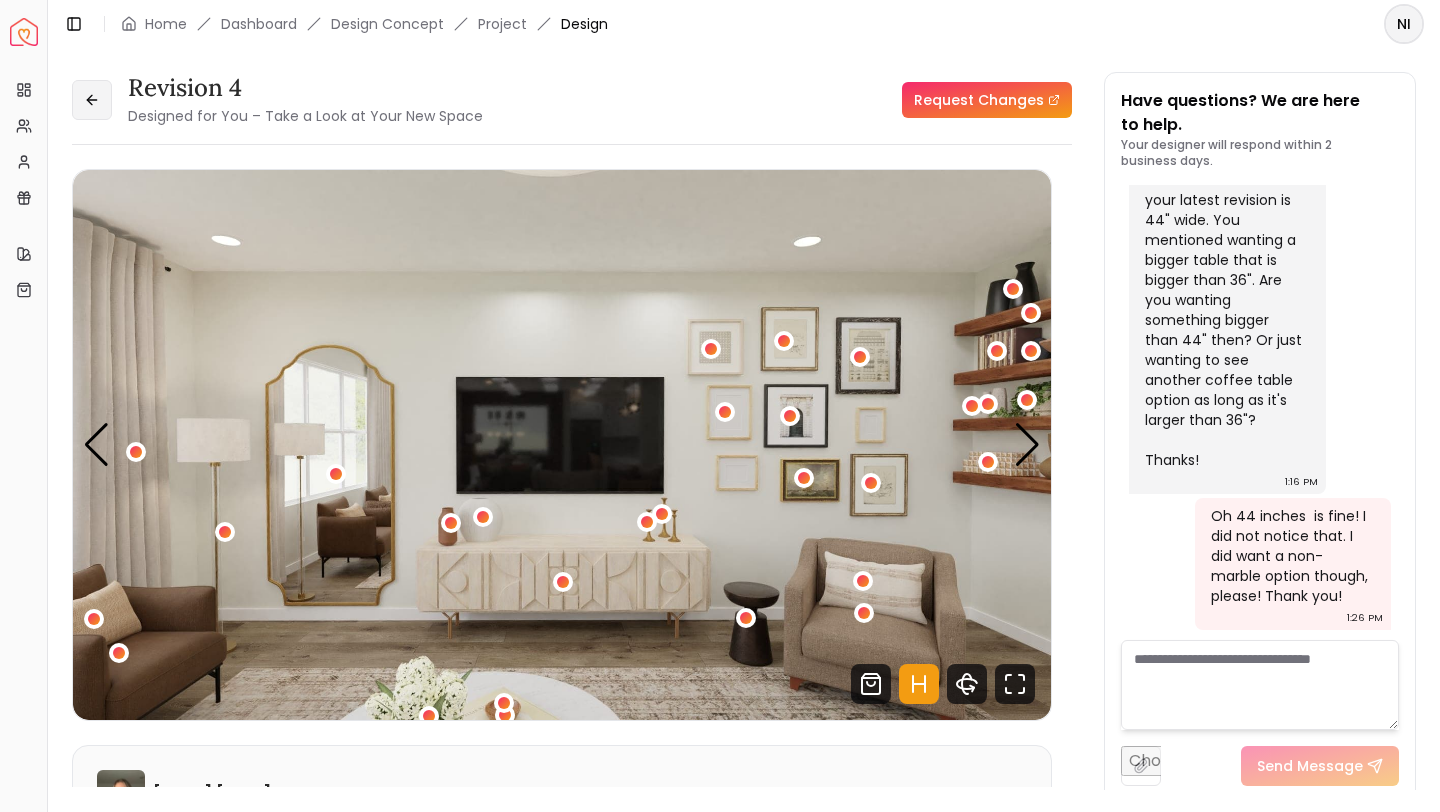 click at bounding box center [92, 100] 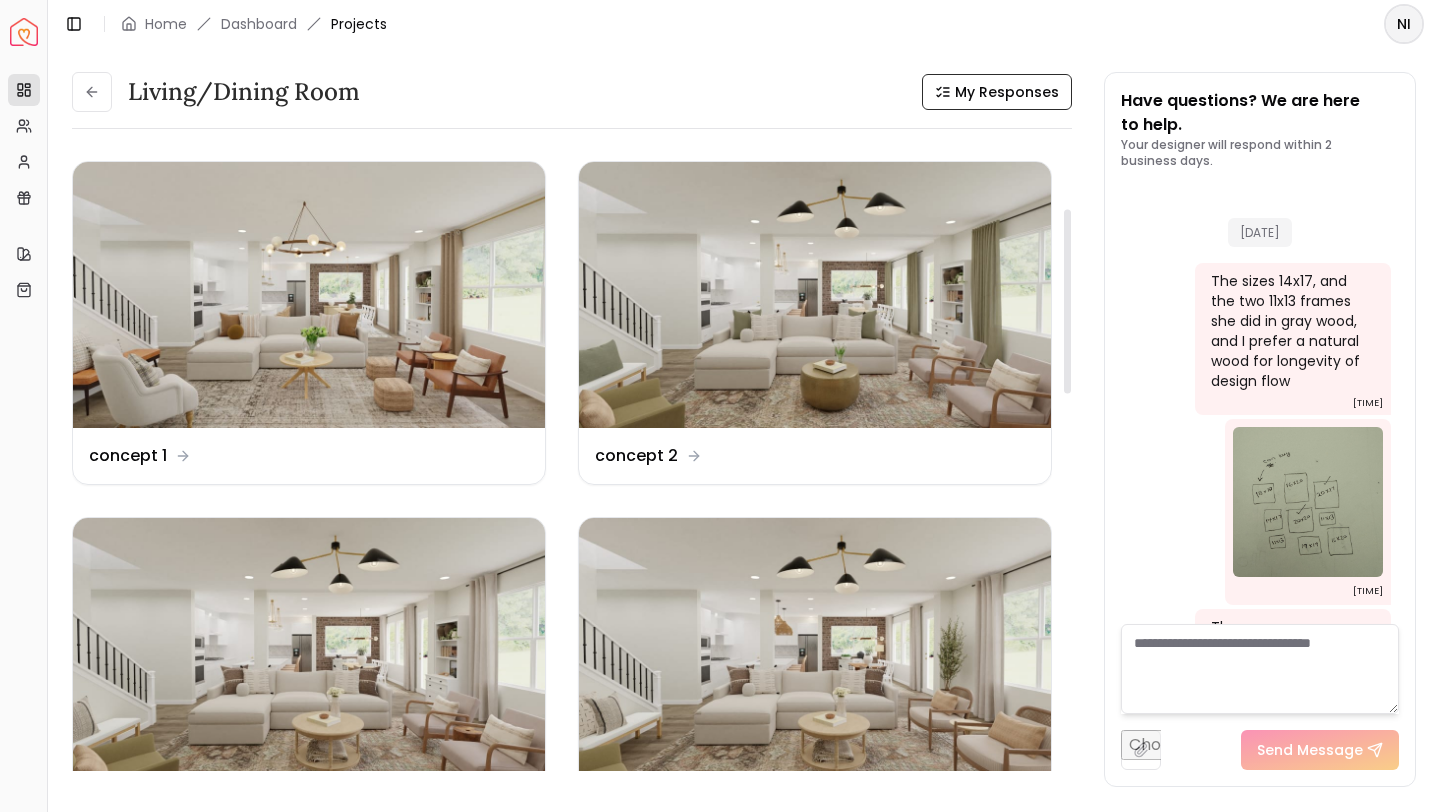 scroll, scrollTop: 0, scrollLeft: 0, axis: both 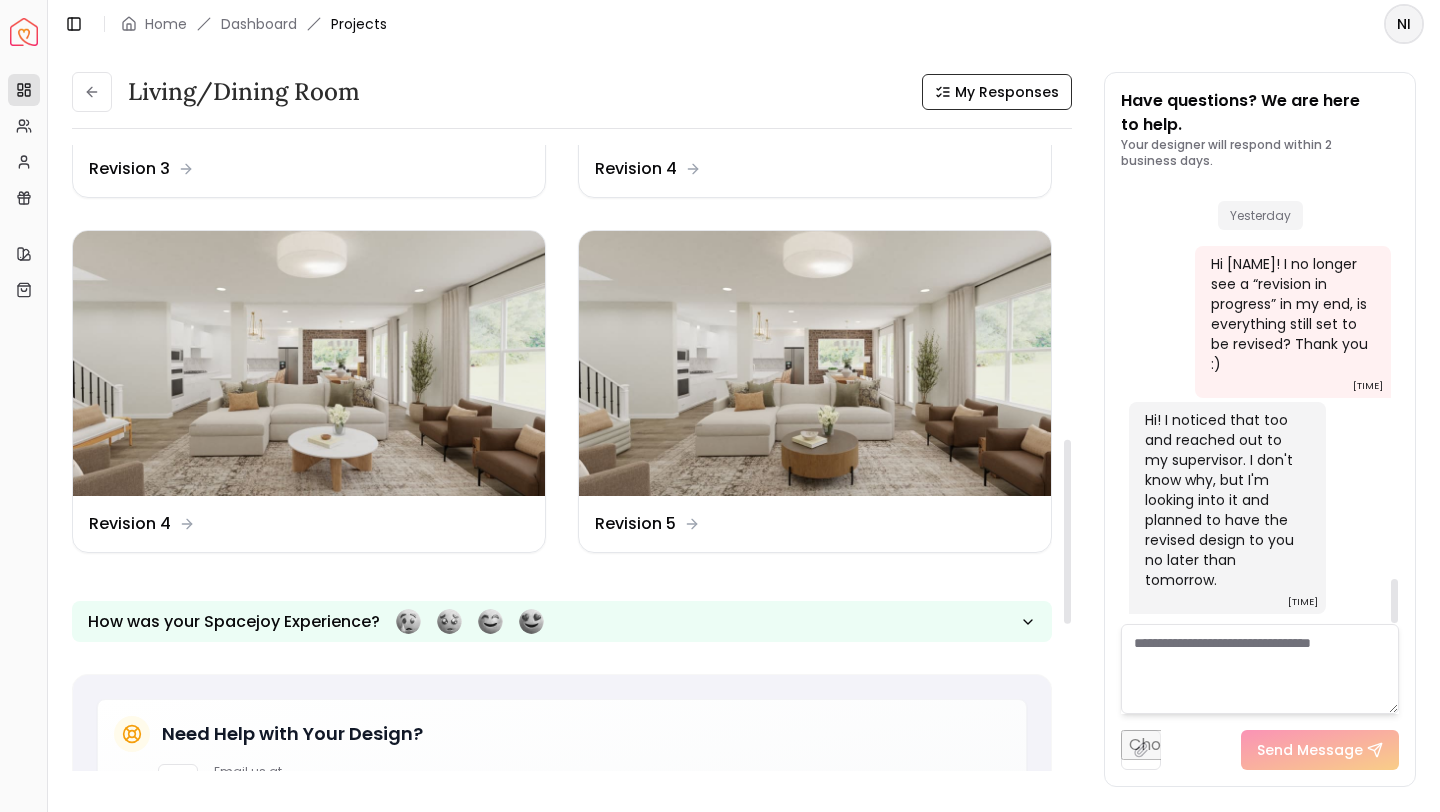 click at bounding box center [1260, 669] 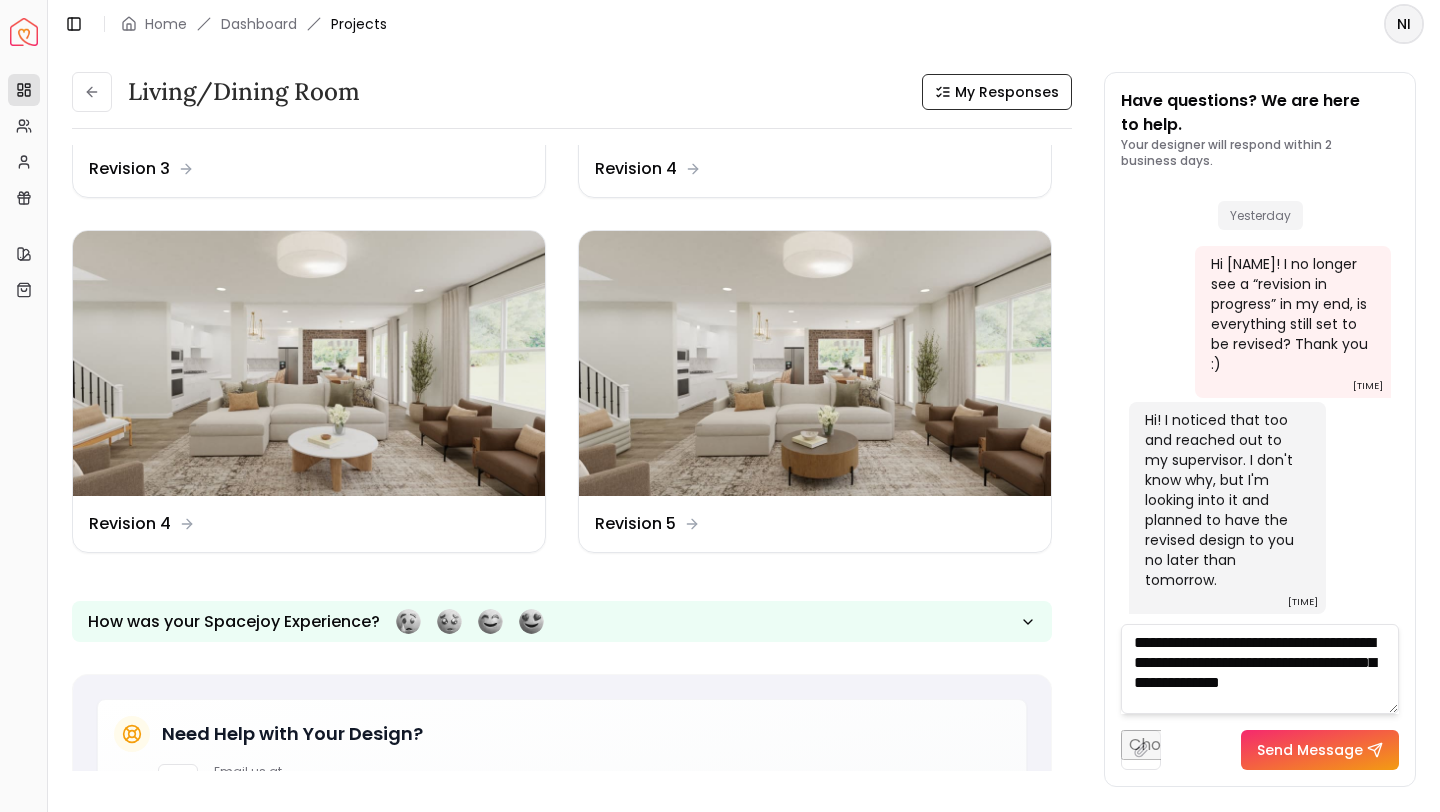 scroll, scrollTop: 1, scrollLeft: 0, axis: vertical 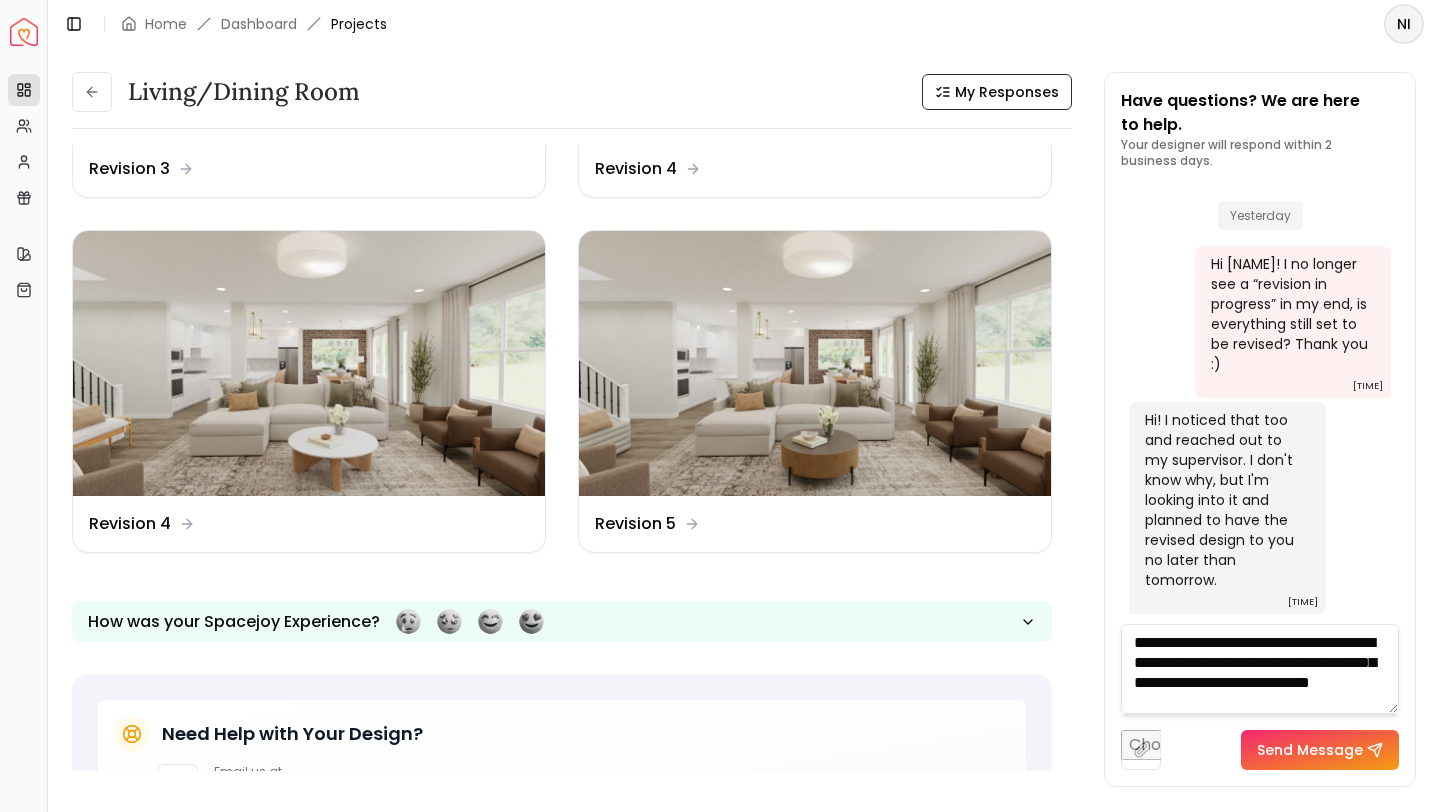 type on "**********" 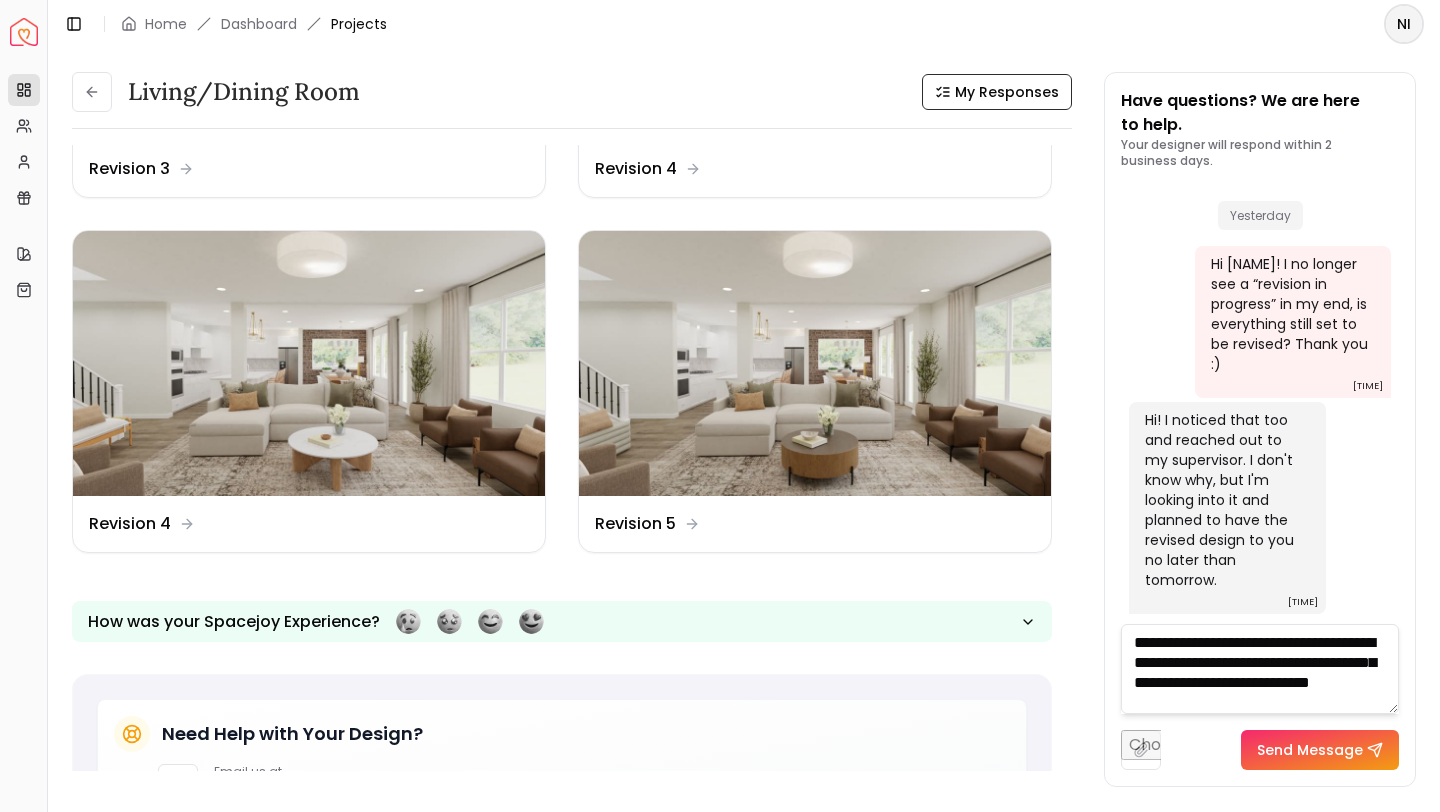 click on "Send Message" at bounding box center (1320, 750) 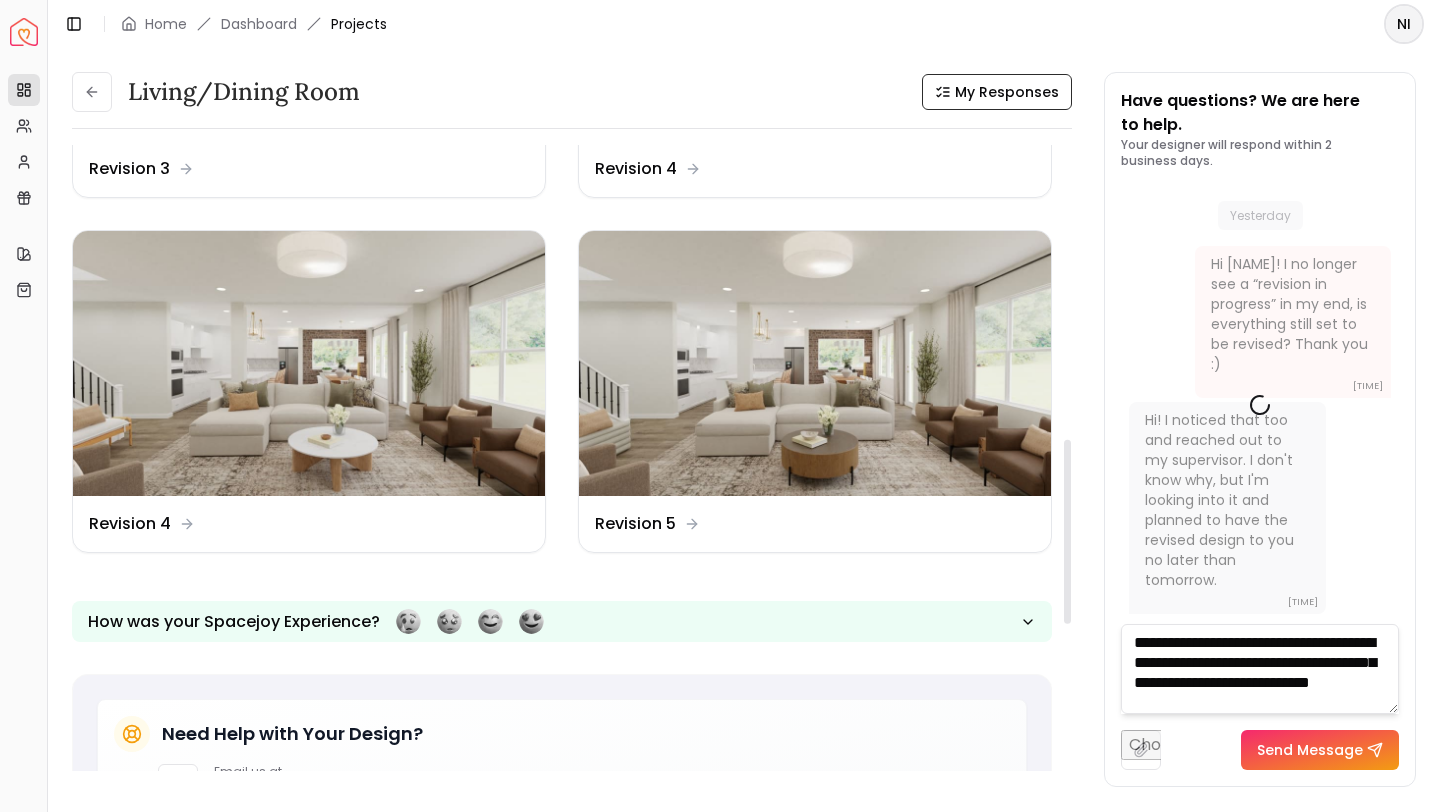 scroll, scrollTop: 0, scrollLeft: 0, axis: both 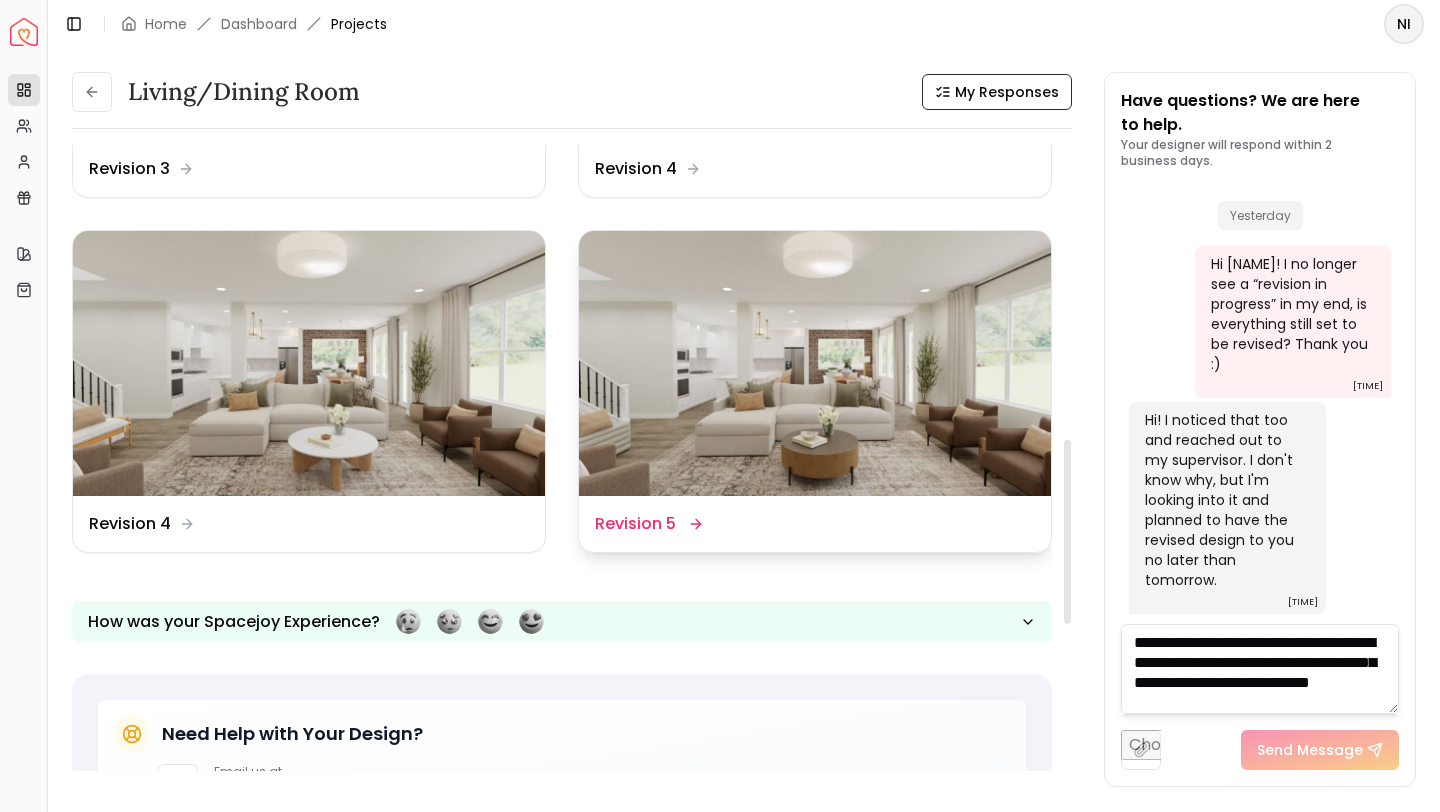 click on "Design Name Revision 5" at bounding box center (815, 524) 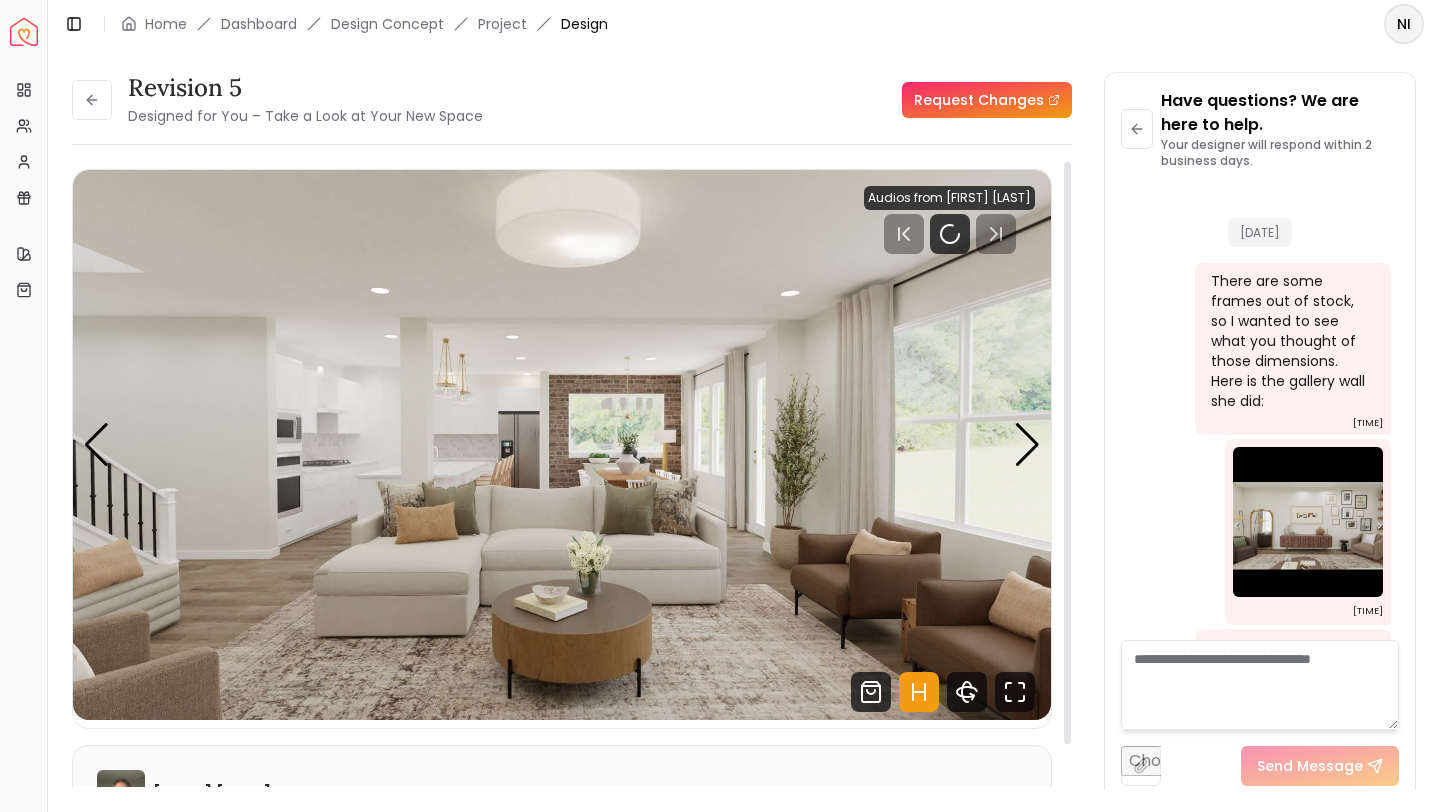 scroll, scrollTop: 3777, scrollLeft: 0, axis: vertical 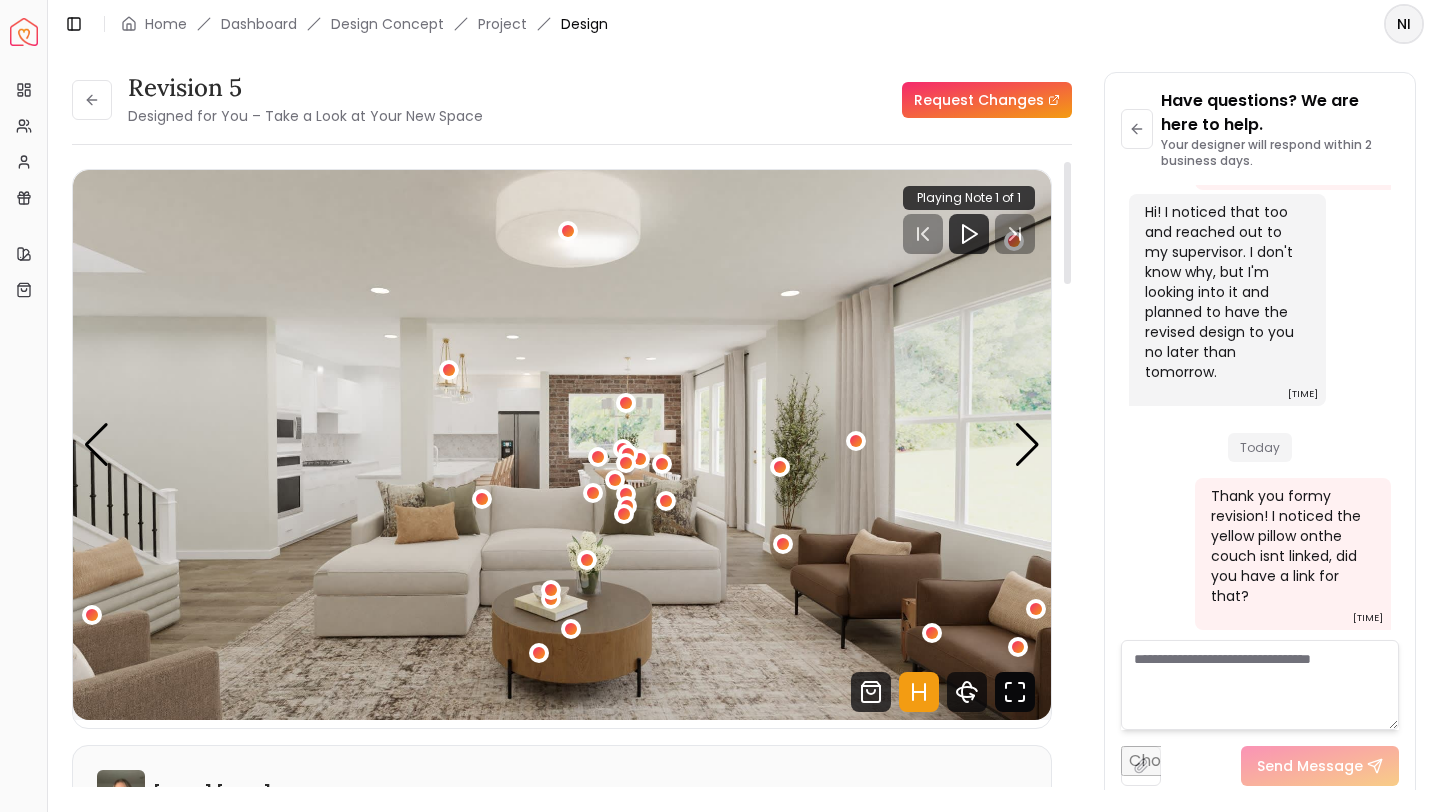 click 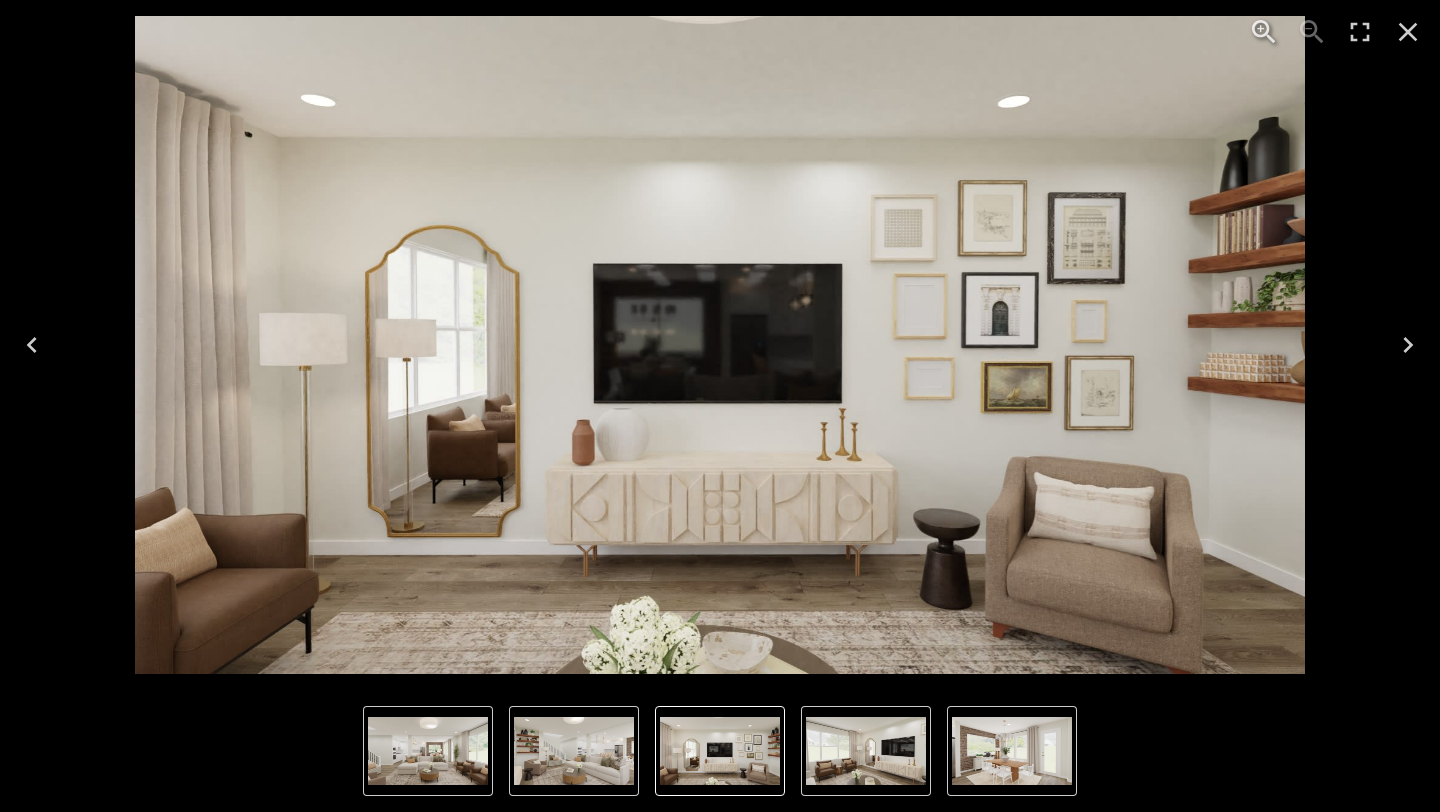 click at bounding box center [1408, 345] 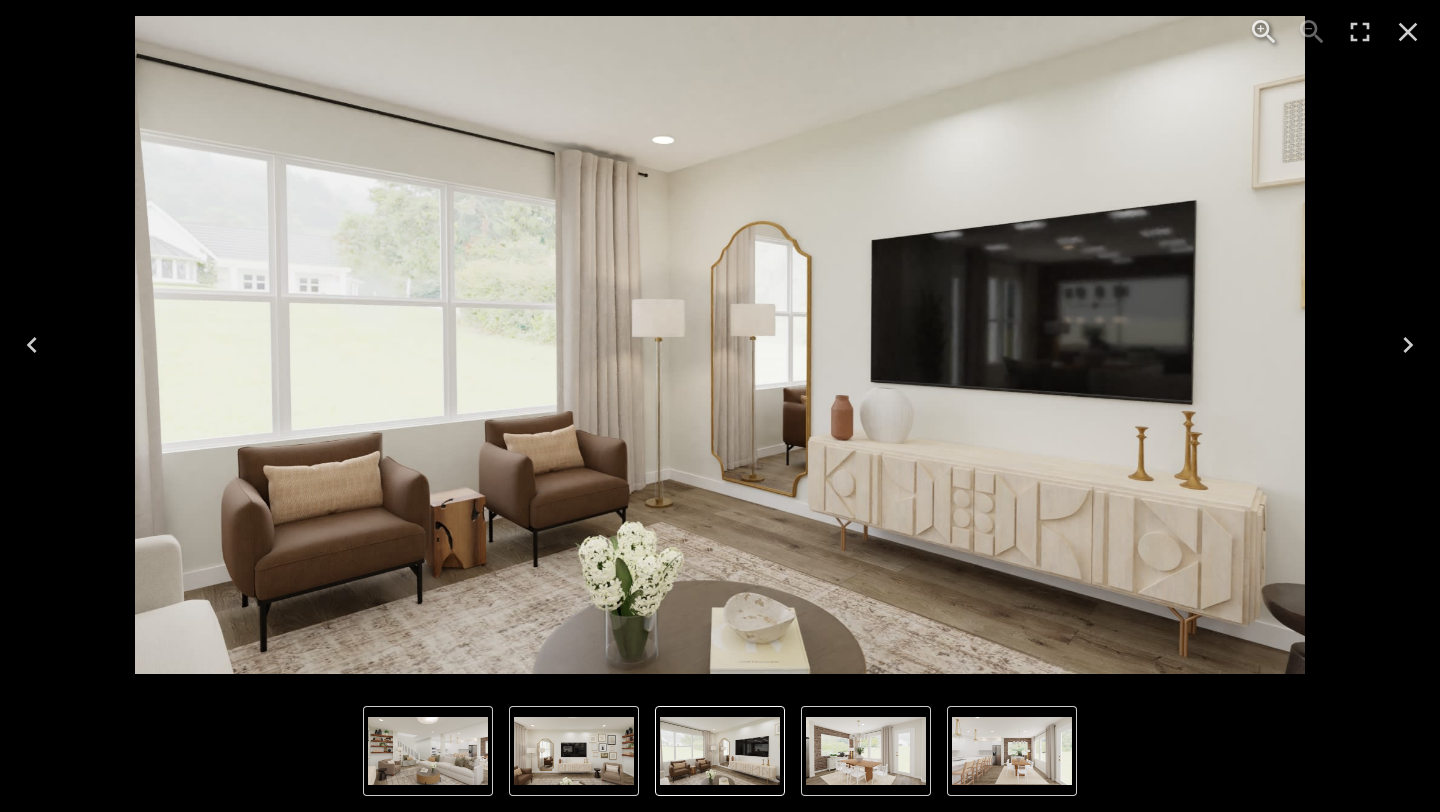 click 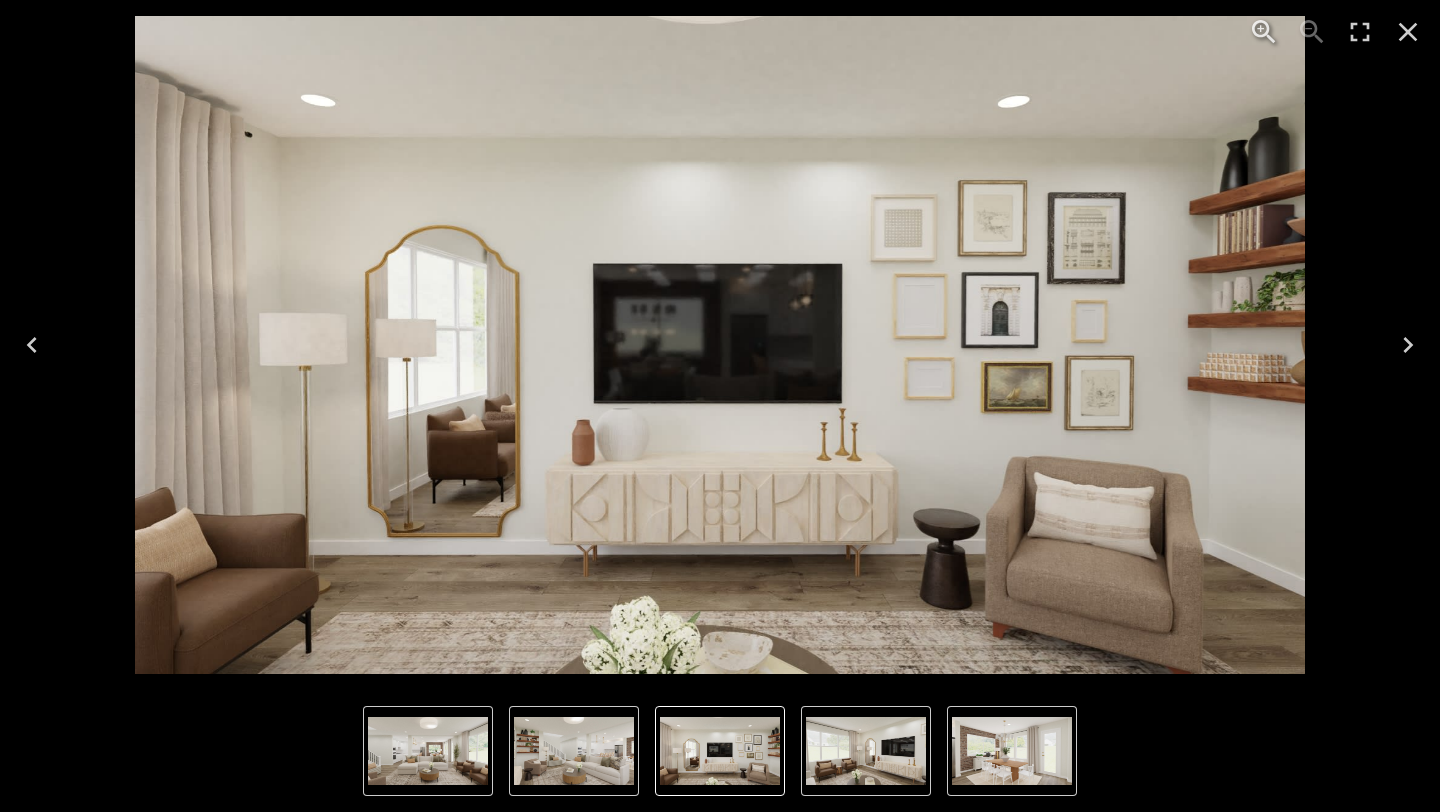 click 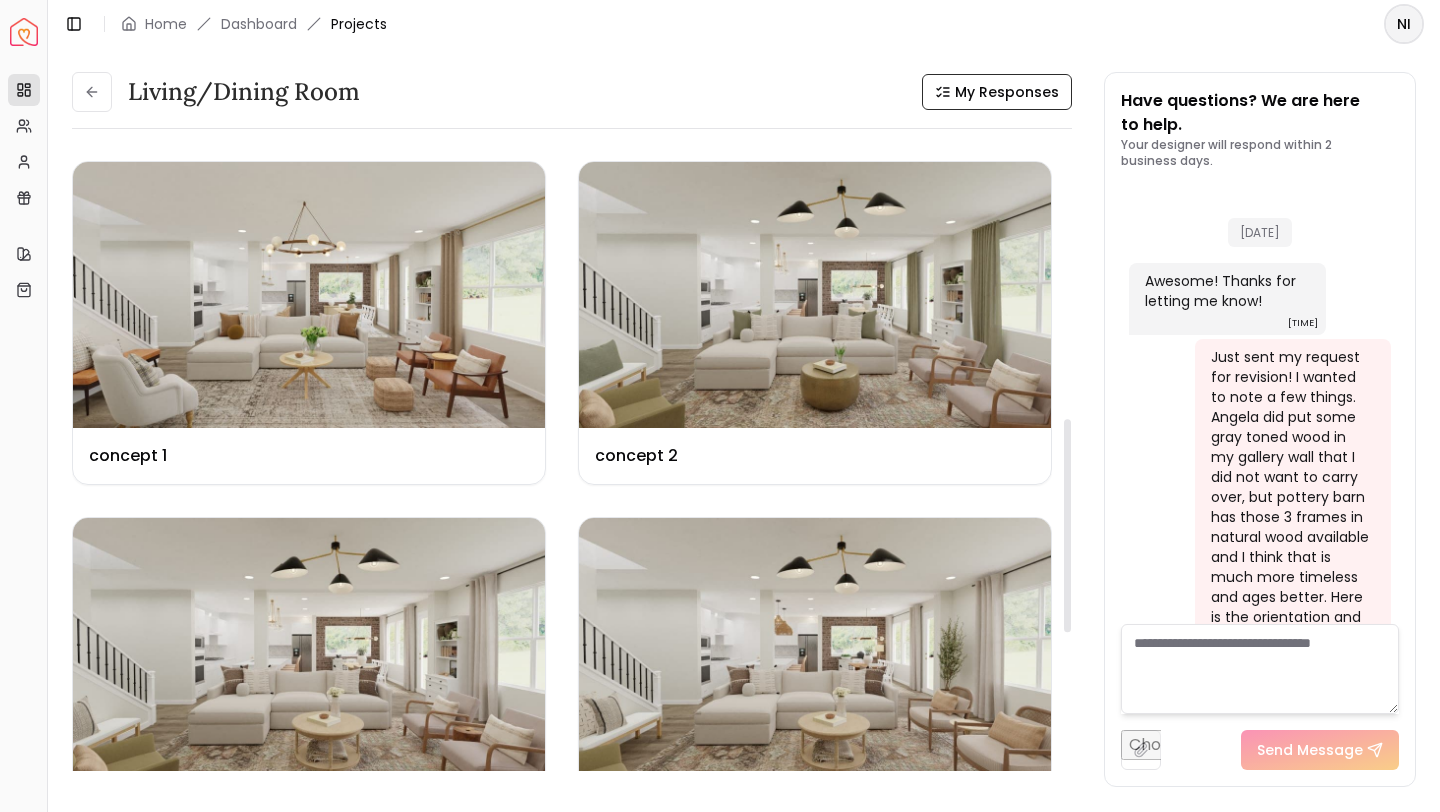 scroll, scrollTop: 0, scrollLeft: 0, axis: both 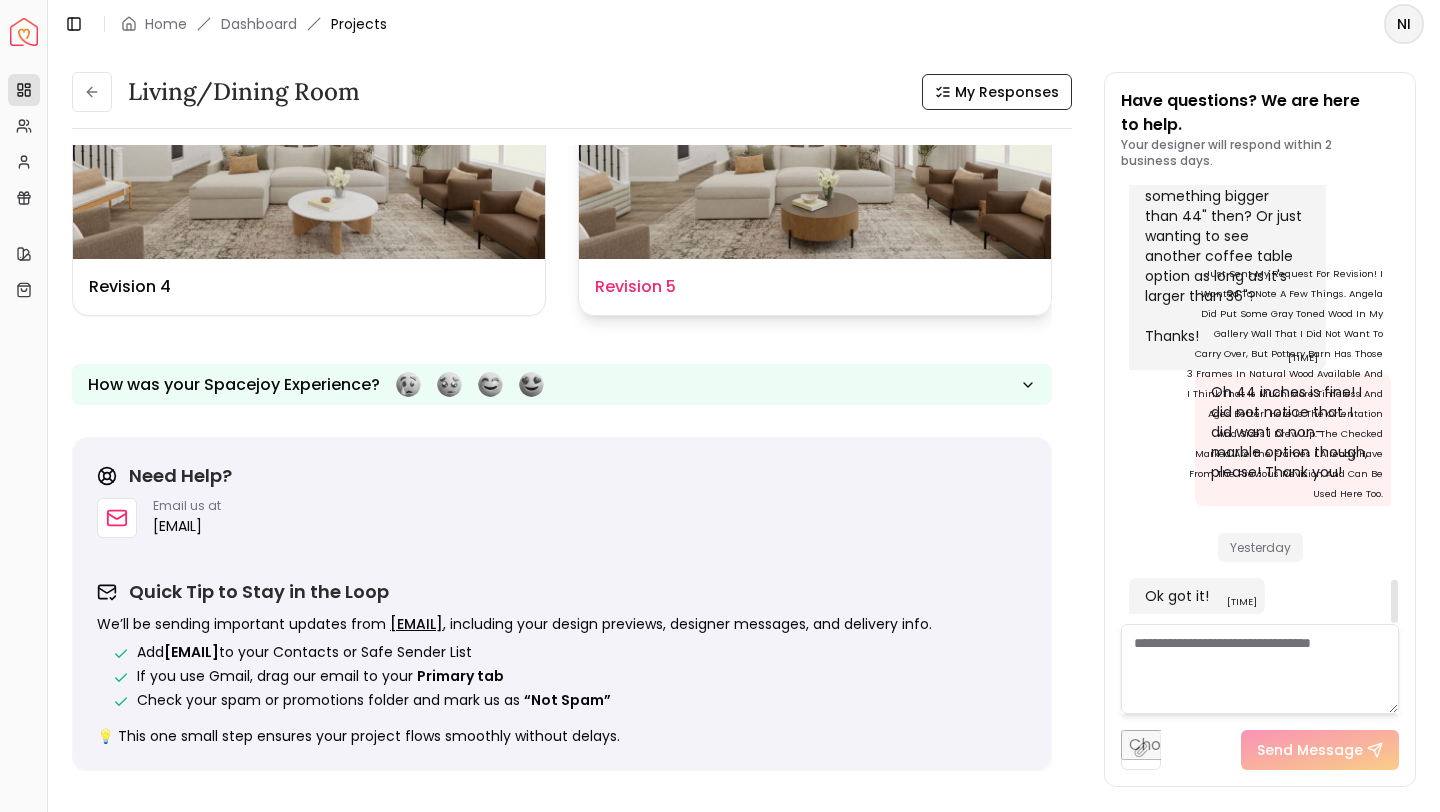 click on "Design Name Revision 5" at bounding box center [815, 287] 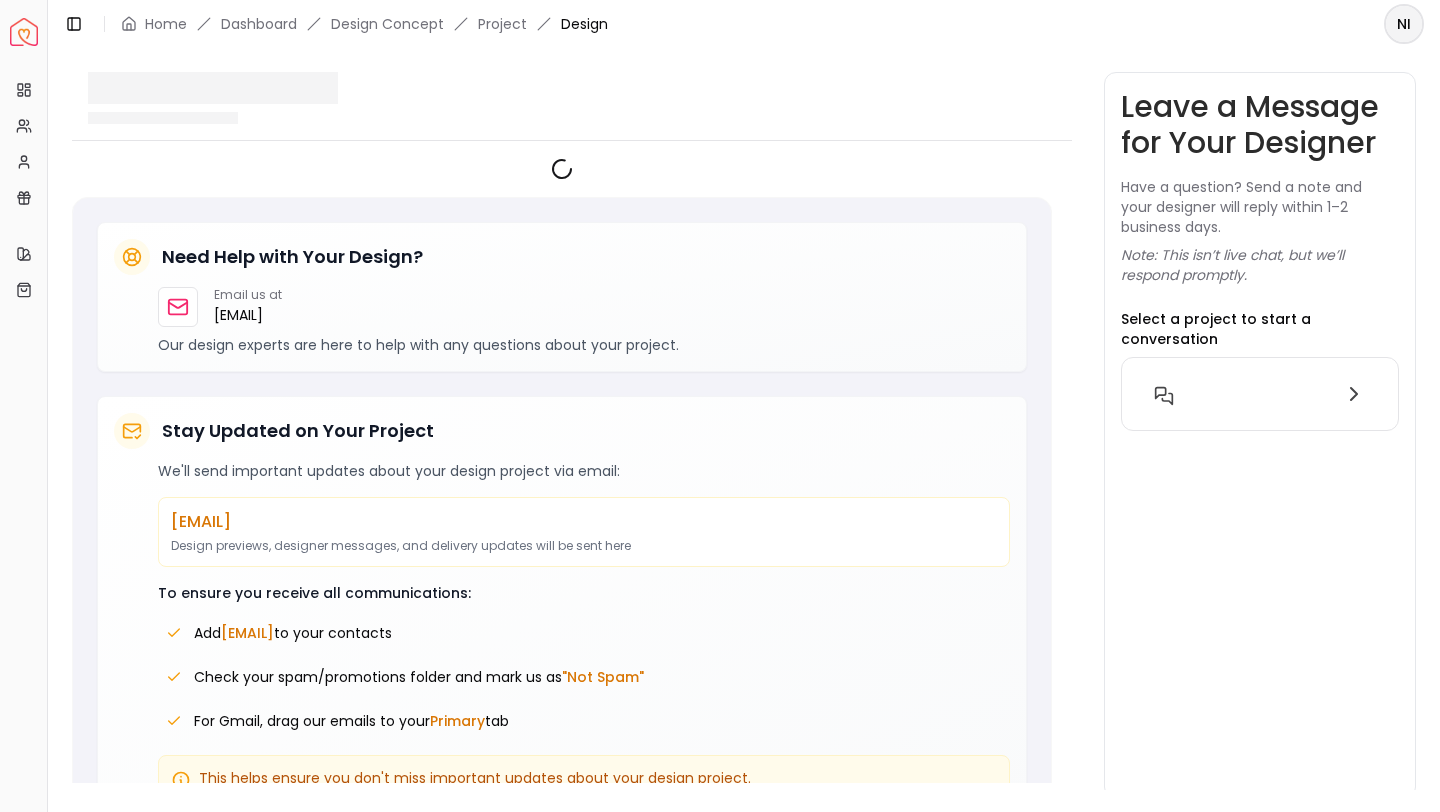 scroll, scrollTop: 0, scrollLeft: 0, axis: both 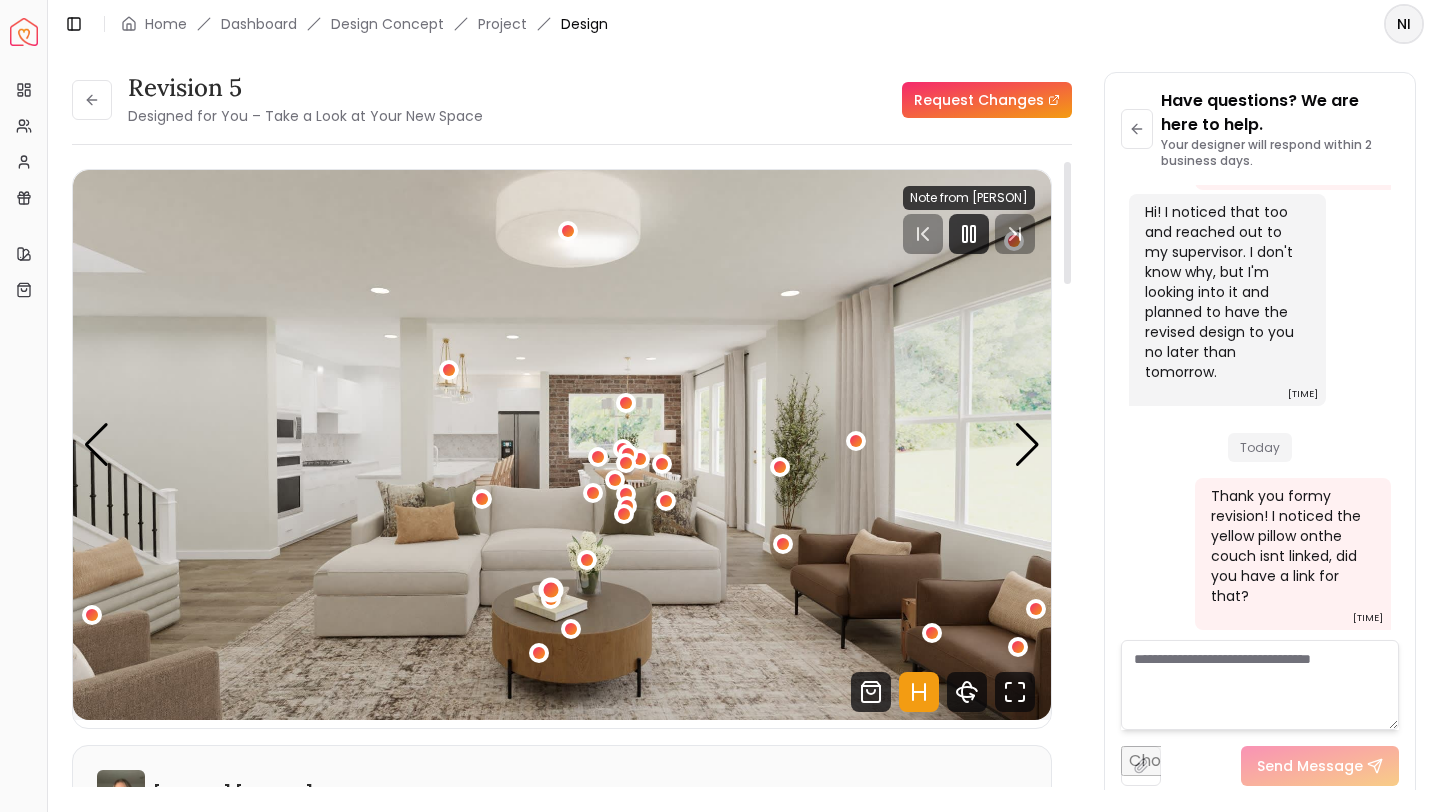 click at bounding box center [551, 589] 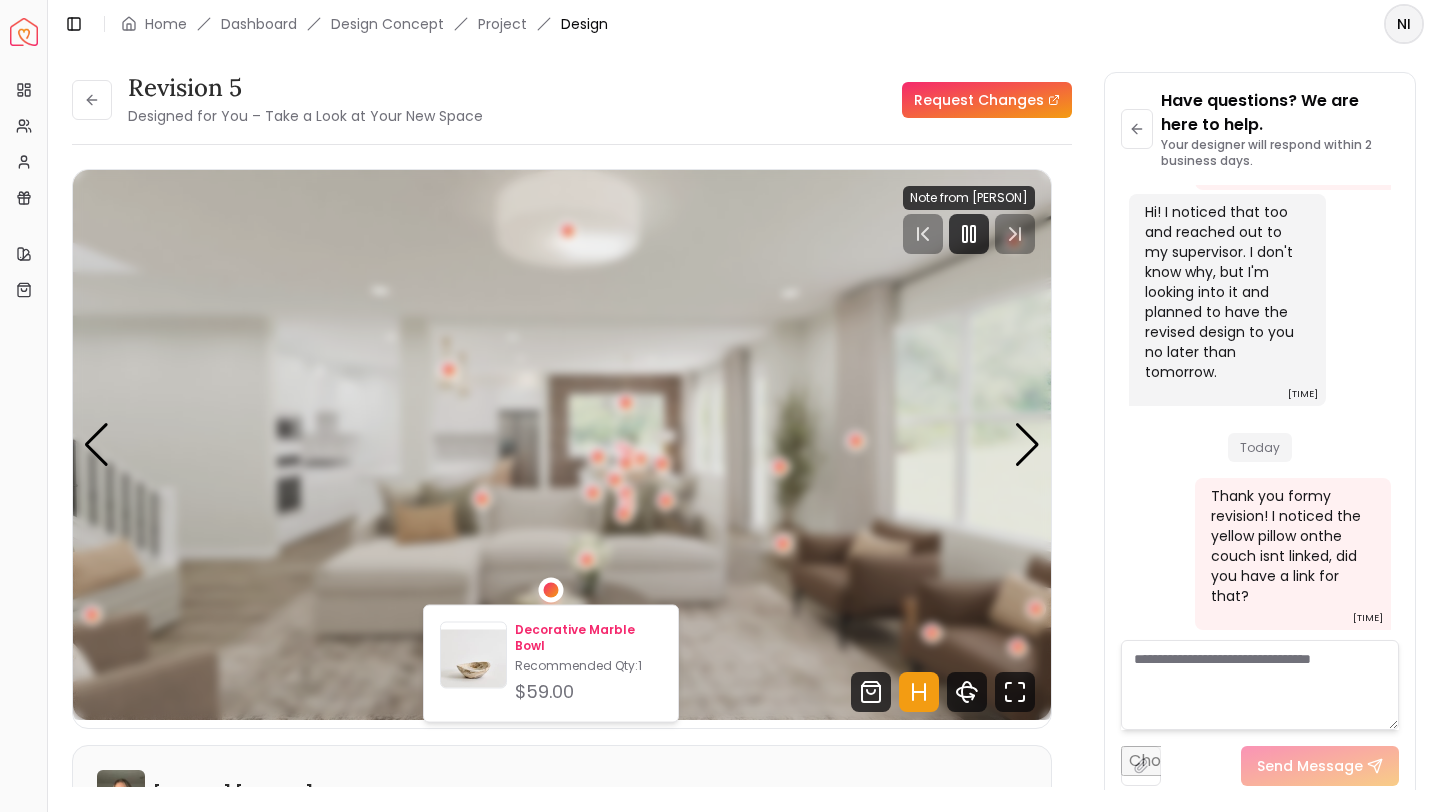 click on "Decorative Marble Bowl" at bounding box center (588, 638) 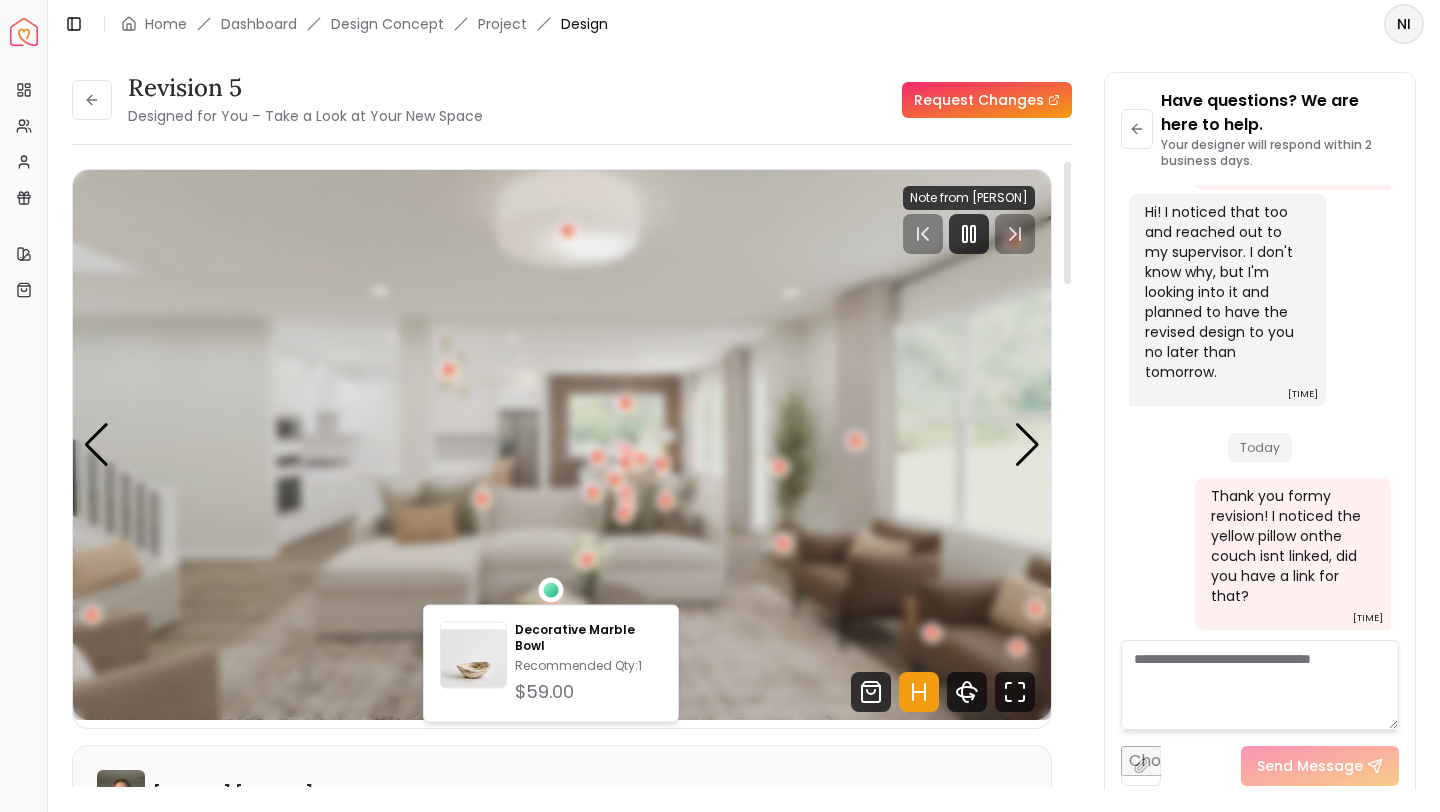 scroll, scrollTop: 108, scrollLeft: 0, axis: vertical 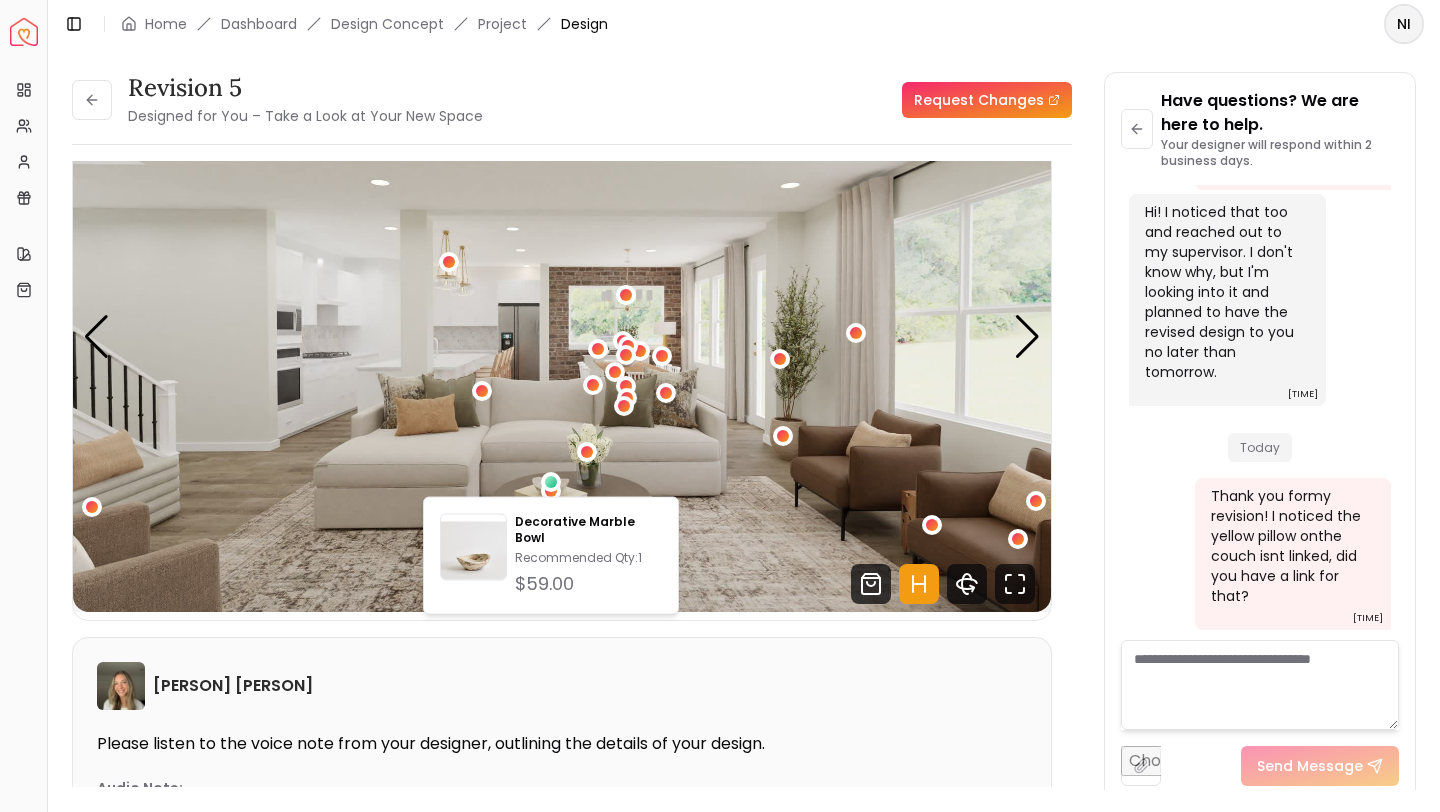 click on "Revision 5 Designed for You – Take a Look at Your New Space Request Changes Revision 5 Designed for You – Take a Look at Your New Space Request Changes Hotspots On Density Show All 00:59 01:58 Note from Sarah Nelson Pannellum Loading... Start Sarah Nelson Please listen to the voice note from your designer, outlining the details of your design. Audio Note: Audio Note  1 0:00  /  1:58 Transcript:  Hi Nisreen, here are the renderings for your living and dining room revisi... Read more Wall Paints Featured in Your Design Benjamin Moore White Dove Why Shop with Spacejoy? Shopping through Spacejoy isn’t just convenient - it’s smarter. Here’s why: One Cart, All Brands Our concierge places your orders across all retailers - no juggling multiple accounts. Track Everything, In One Place Monitor all your orders from different brands in your Spacejoy dashboard. Returns? Refunds? Relax. We manage returns and refunds with retailers so you don’t have to. Price Match Guarantee Deals Done Right Exclusive Discounts" at bounding box center (572, 437) 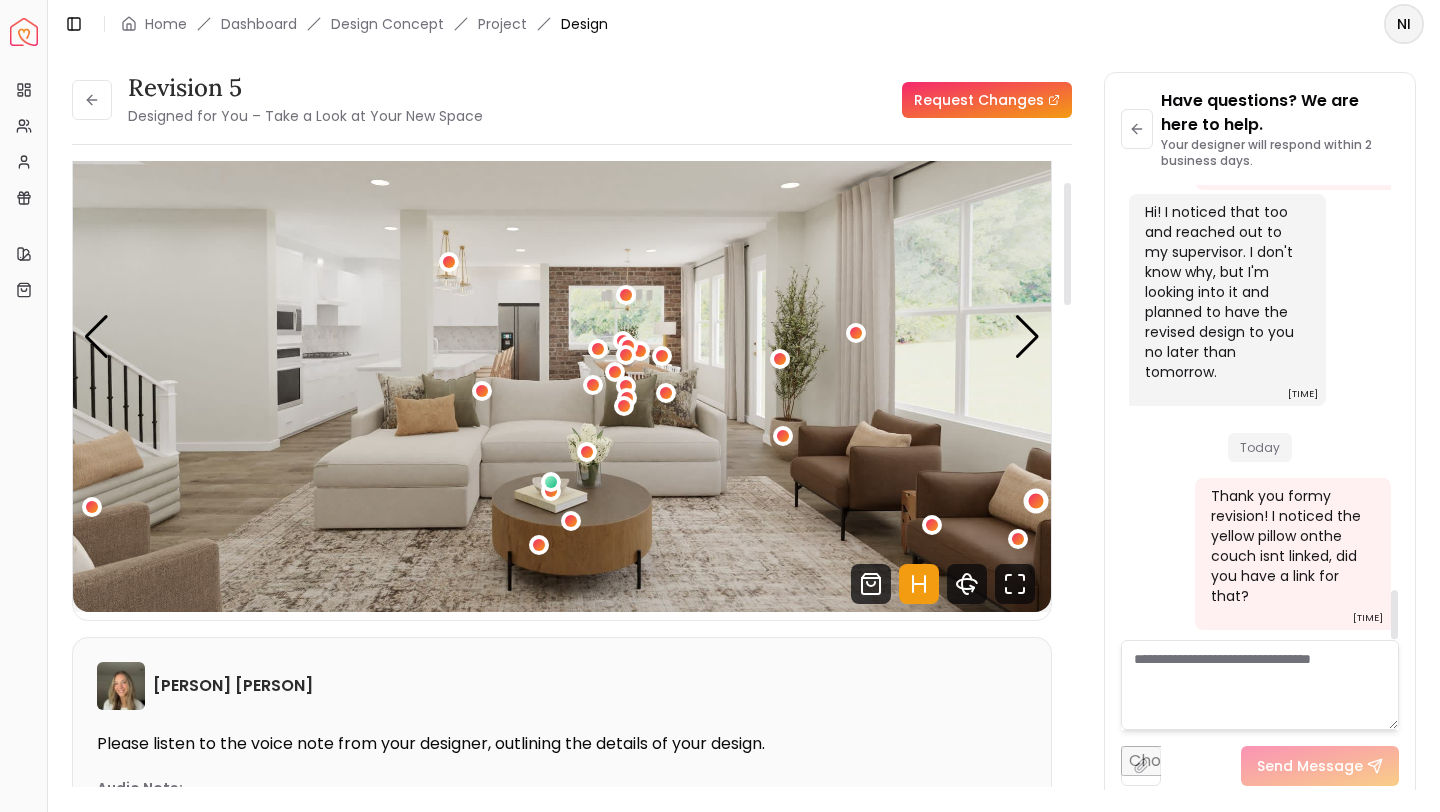 click at bounding box center [1035, 500] 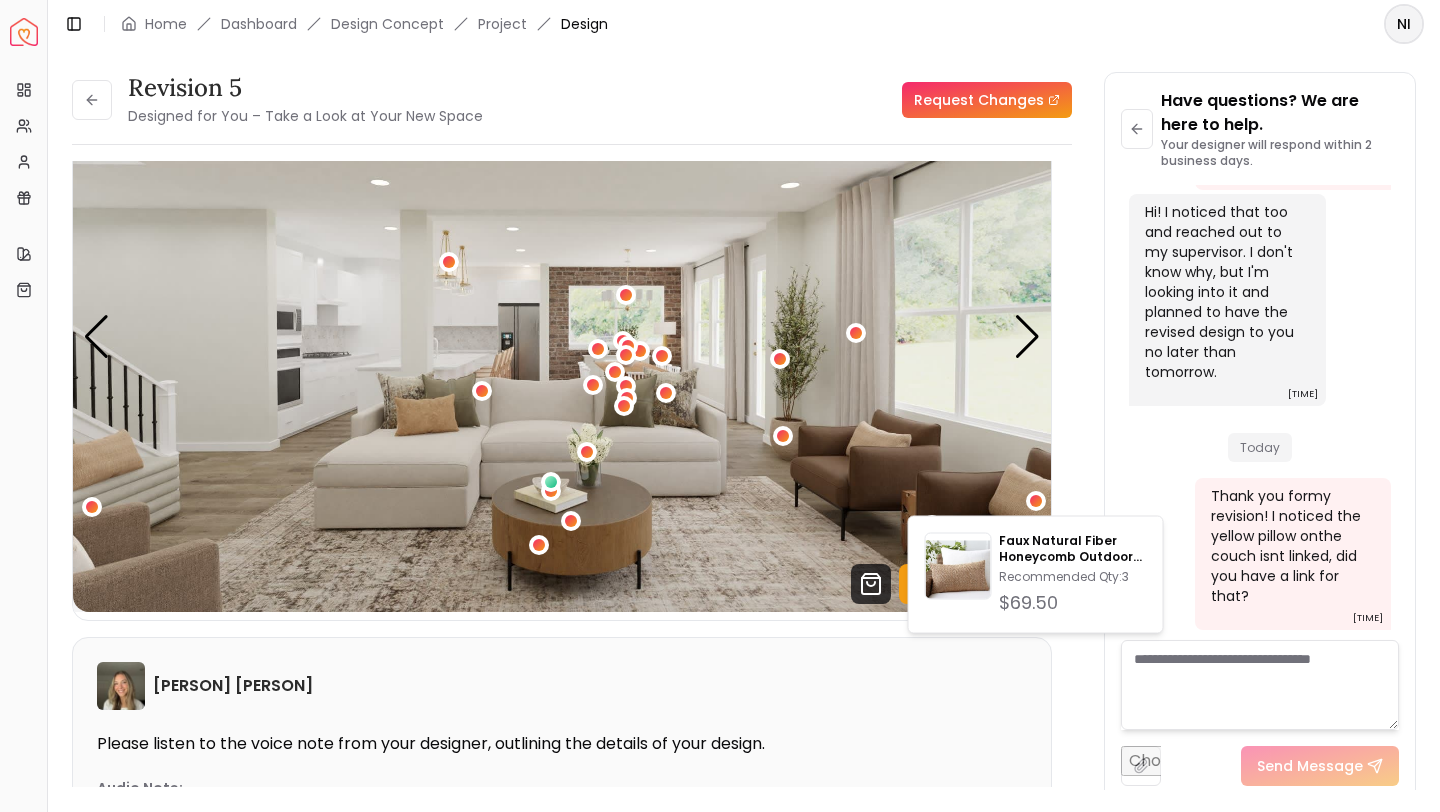 click on "Revision 5 Designed for You – Take a Look at Your New Space Request Changes Revision 5 Designed for You – Take a Look at Your New Space Request Changes Hotspots On Density Show All 01:10 01:58 Note from Sarah Nelson Pannellum Loading... Start Sarah Nelson Please listen to the voice note from your designer, outlining the details of your design. Audio Note: Audio Note  1 0:00  /  1:58 Transcript:  Hi Nisreen, here are the renderings for your living and dining room revisi... Read more Wall Paints Featured in Your Design Benjamin Moore White Dove Why Shop with Spacejoy? Shopping through Spacejoy isn’t just convenient - it’s smarter. Here’s why: One Cart, All Brands Our concierge places your orders across all retailers - no juggling multiple accounts. Track Everything, In One Place Monitor all your orders from different brands in your Spacejoy dashboard. Returns? Refunds? Relax. We manage returns and refunds with retailers so you don’t have to. Price Match Guarantee Deals Done Right Exclusive Discounts" at bounding box center [744, 419] 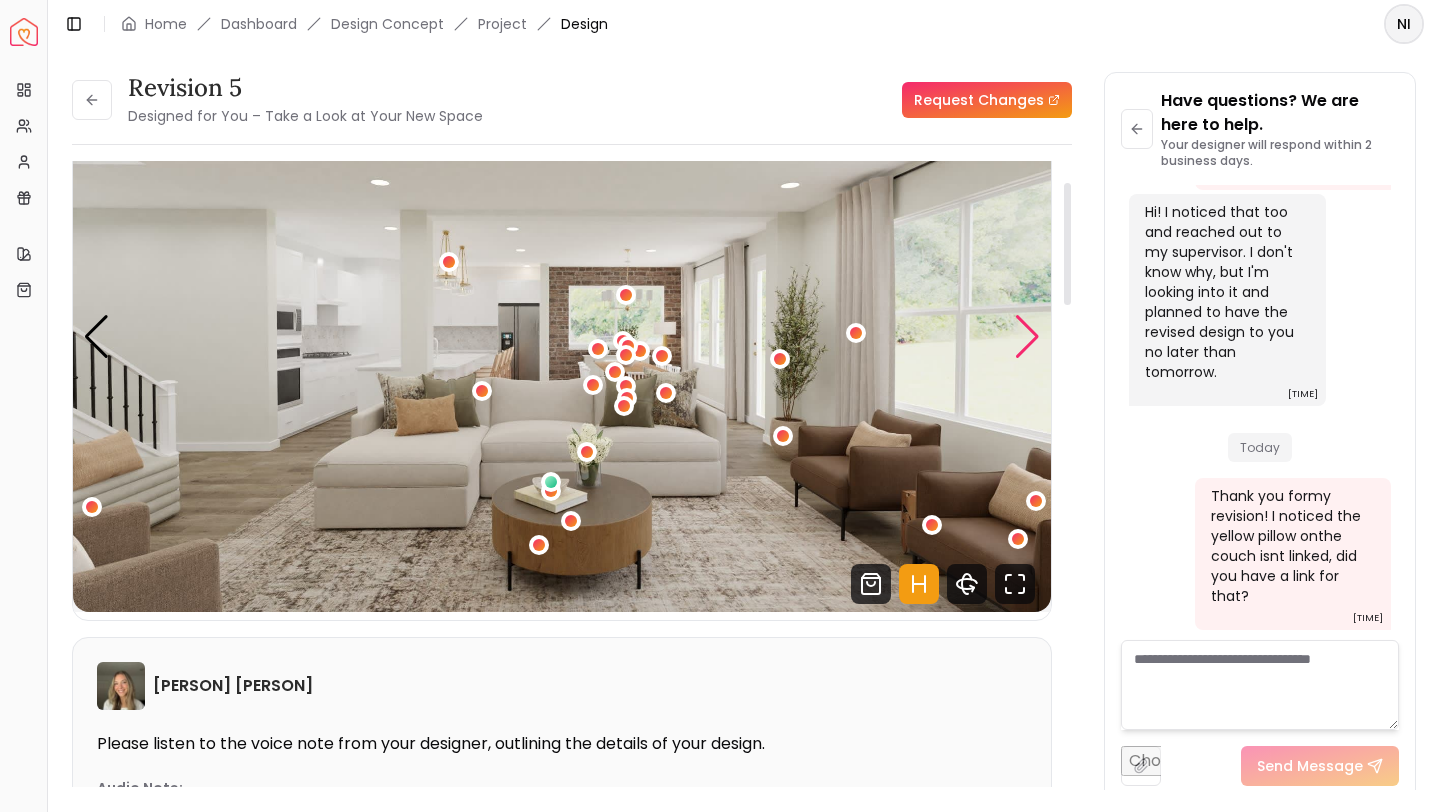 click at bounding box center [1027, 337] 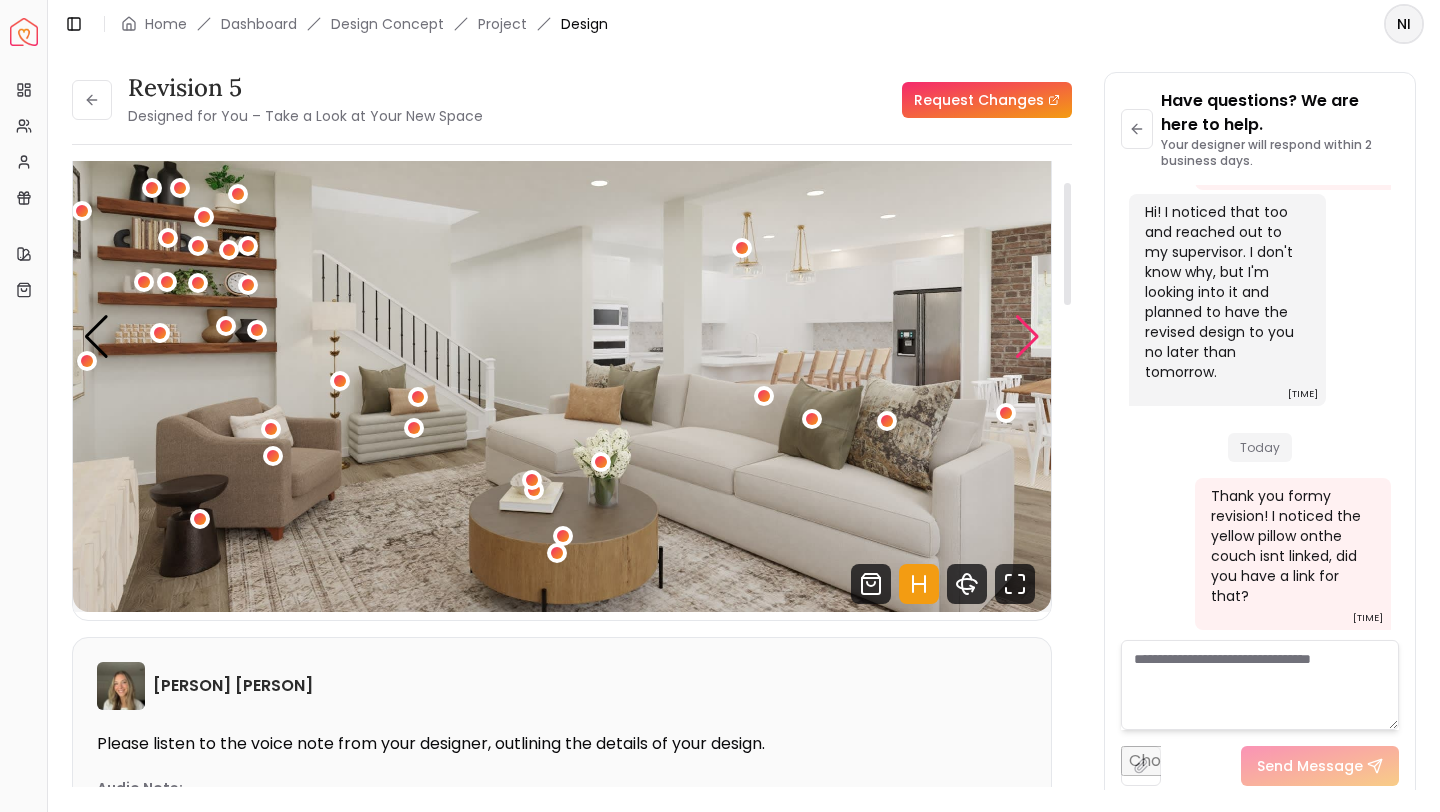 click at bounding box center [1027, 337] 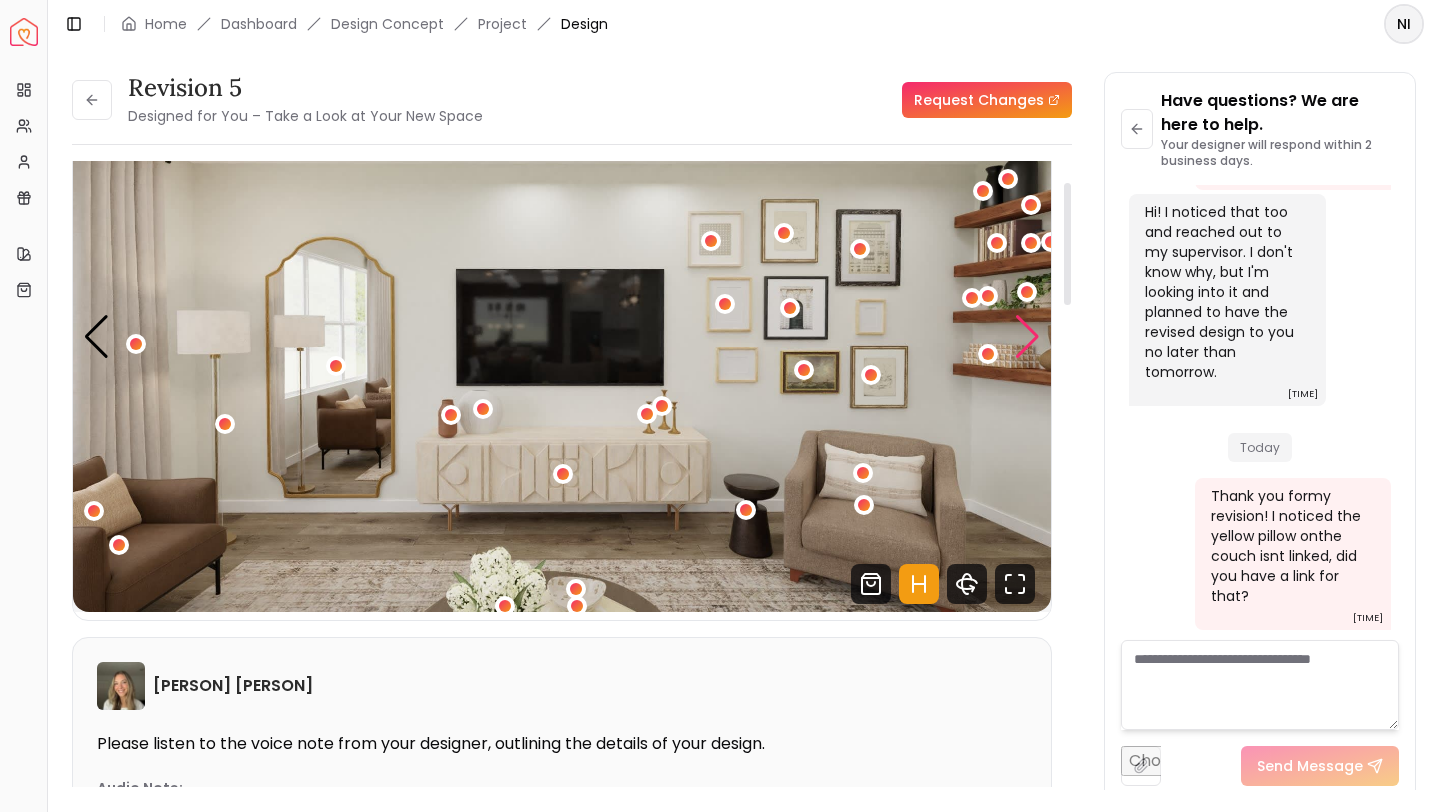 click at bounding box center (1027, 337) 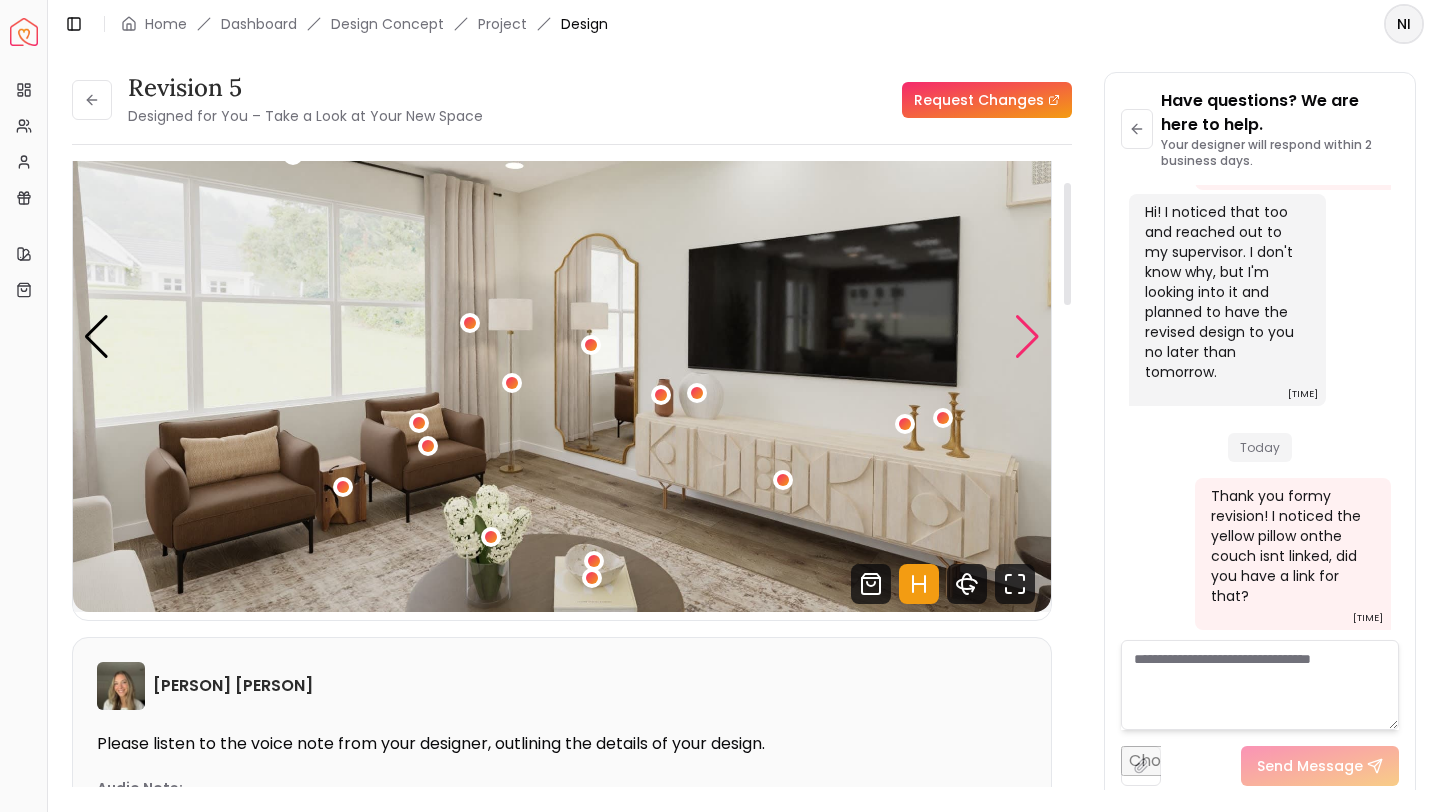 click at bounding box center [1027, 337] 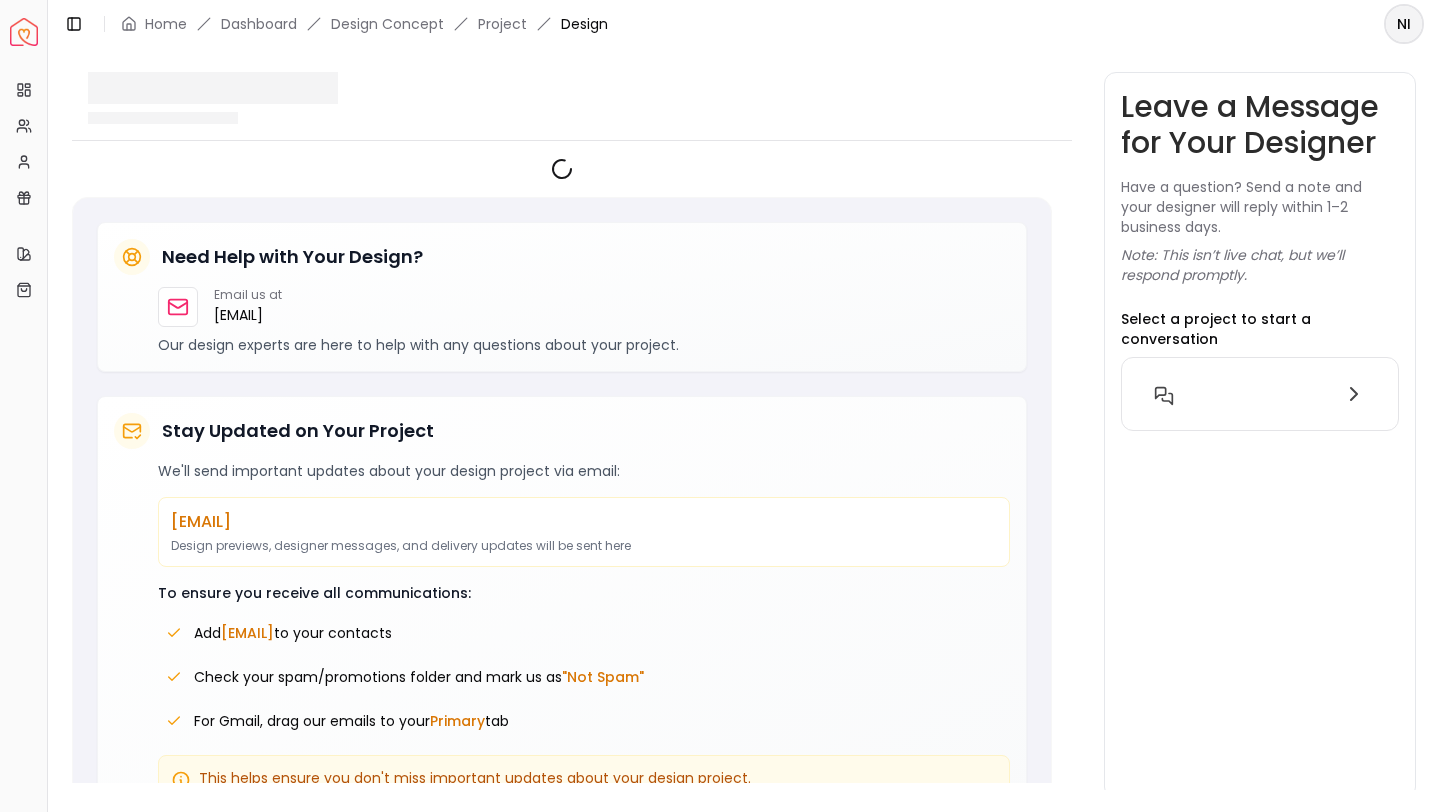 scroll, scrollTop: 0, scrollLeft: 0, axis: both 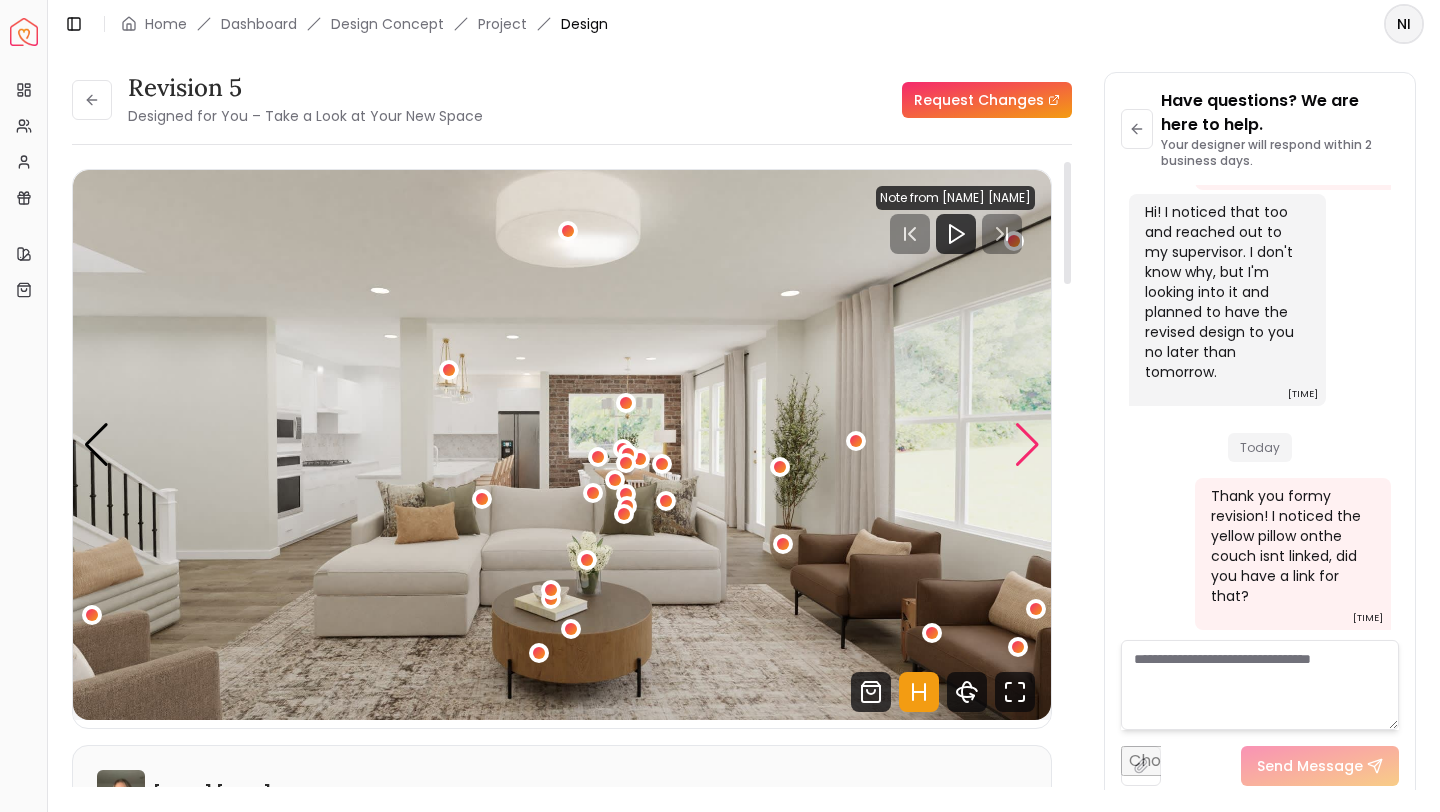 click at bounding box center [1027, 445] 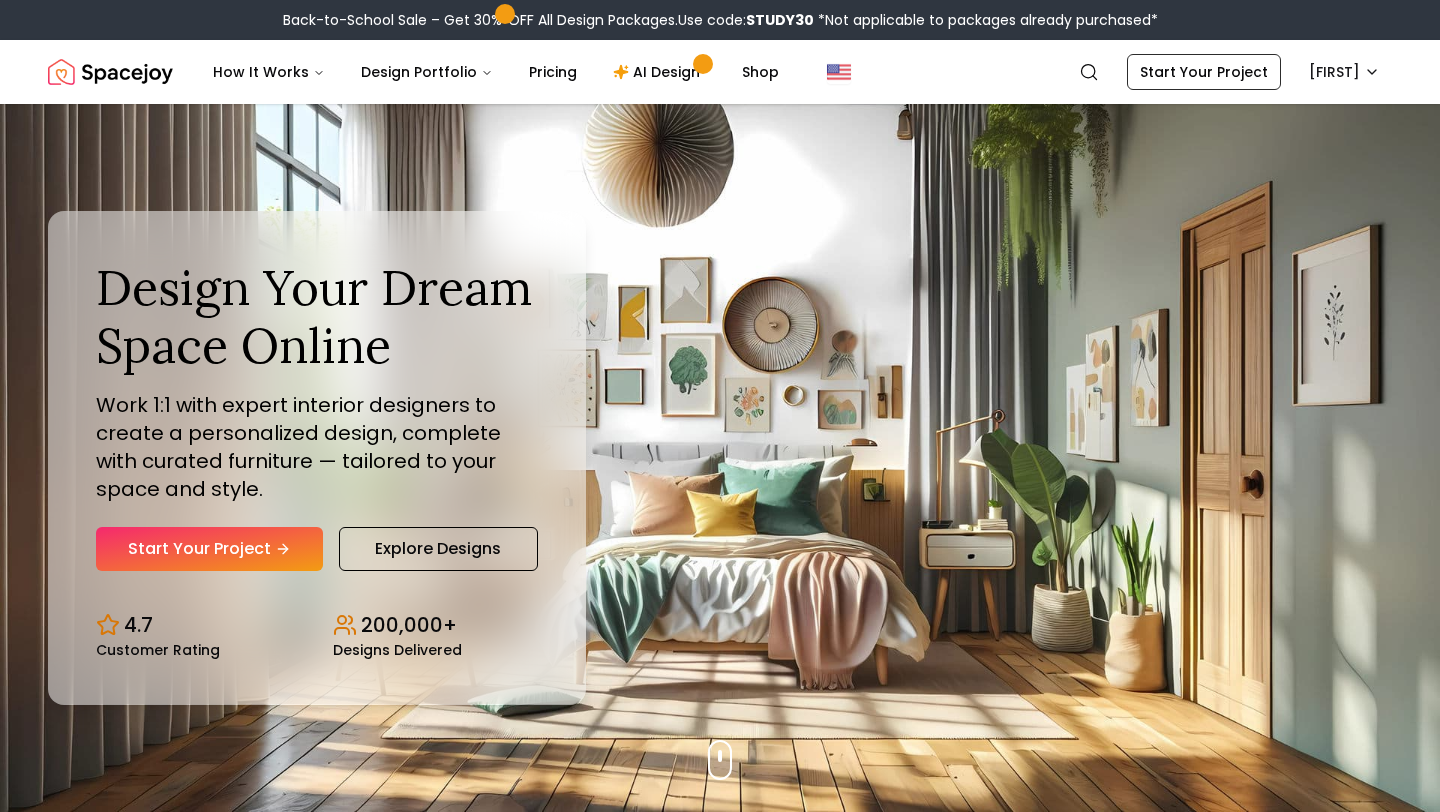 scroll, scrollTop: 0, scrollLeft: 0, axis: both 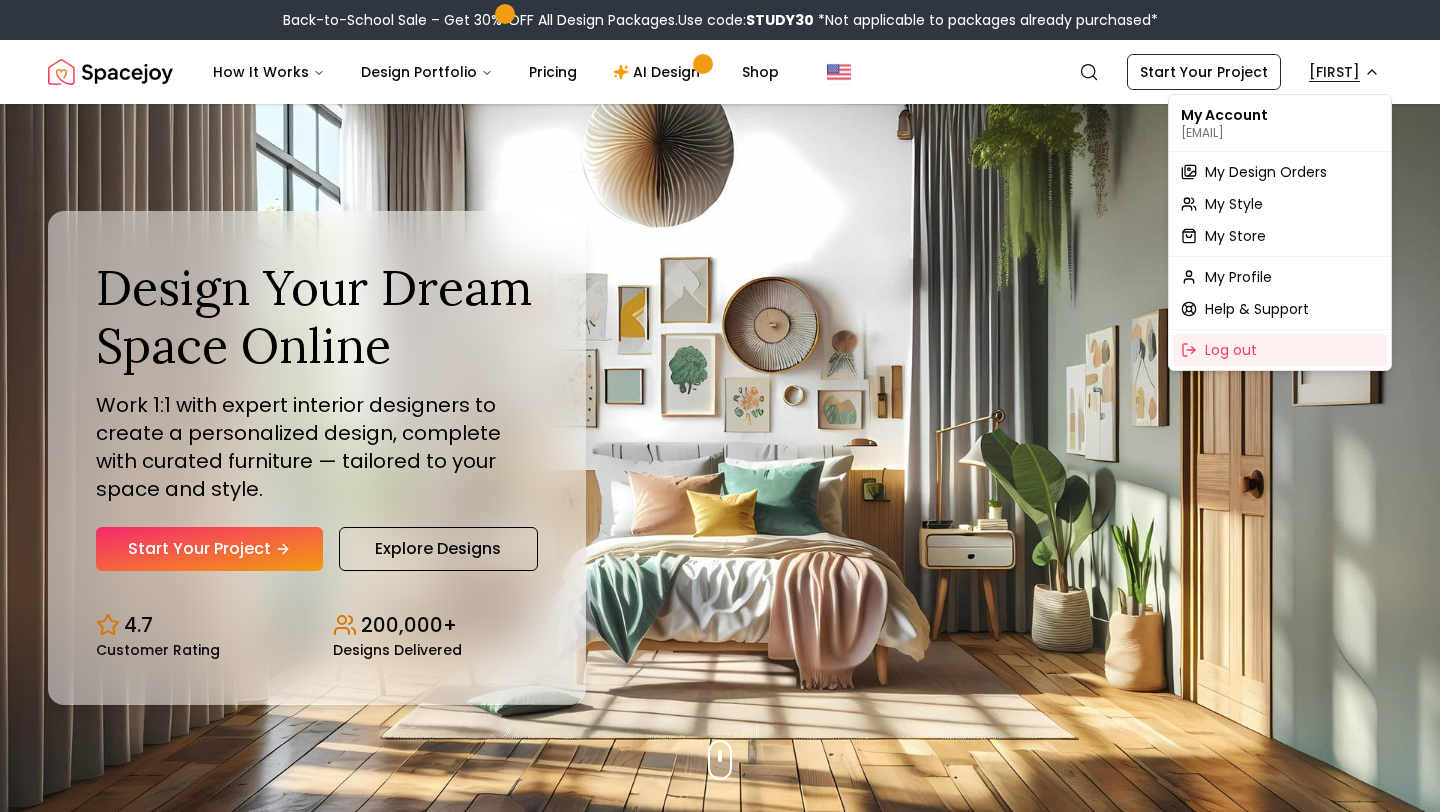 click on "Back-to-School Sale – Get 30% OFF All Design Packages.  Use code:  STUDY30   *Not applicable to packages already purchased* Spacejoy Search NI How It Works   Design Portfolio   Pricing   AI Design Shop Search Start Your Project   [FIRST] Design Your Dream Space Online Work 1:1 with expert interior designers to create a personalized design, complete with curated furniture — tailored to your space and style. Start Your Project   Explore Designs 4.7 Customer Rating 200,000+ Designs Delivered Design Your Dream Space Online Work 1:1 with expert interior designers to create a personalized design, complete with curated furniture — tailored to your space and style. Start Your Project   Explore Designs 4.7 Customer Rating 200,000+ Designs Delivered The Summer Edit Sale Get 30% OFF on all Design Packages Get Started   Summer Splash Sale Up to 60% OFF on Furniture & Decor Shop Now   Get Matched with Expert Interior Designers Online! [FIRST] [LAST] Designer [FIRST] [LAST] Designer [FIRST] [LAST] Designer   1 2" at bounding box center (720, 5976) 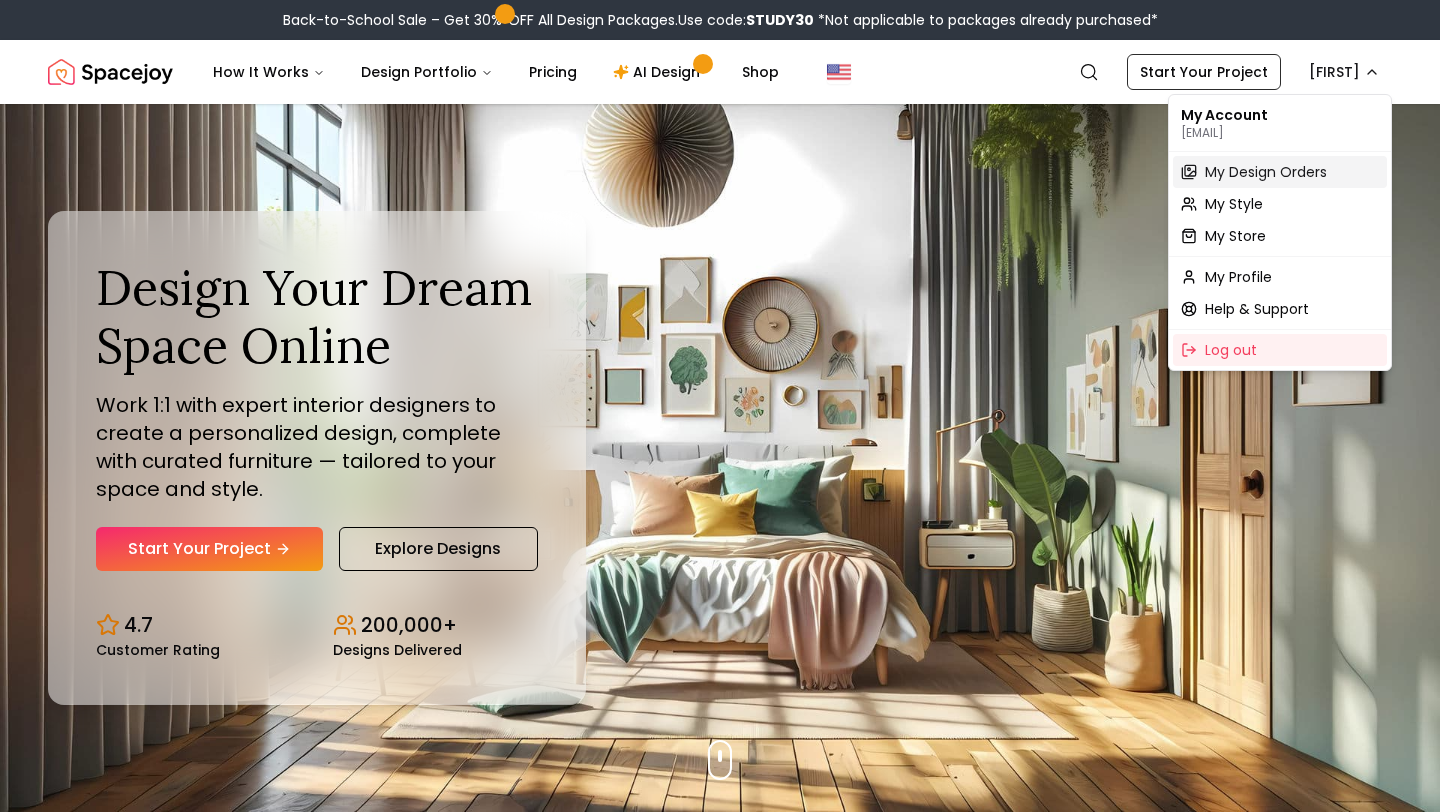 click on "My Design Orders" at bounding box center [1266, 172] 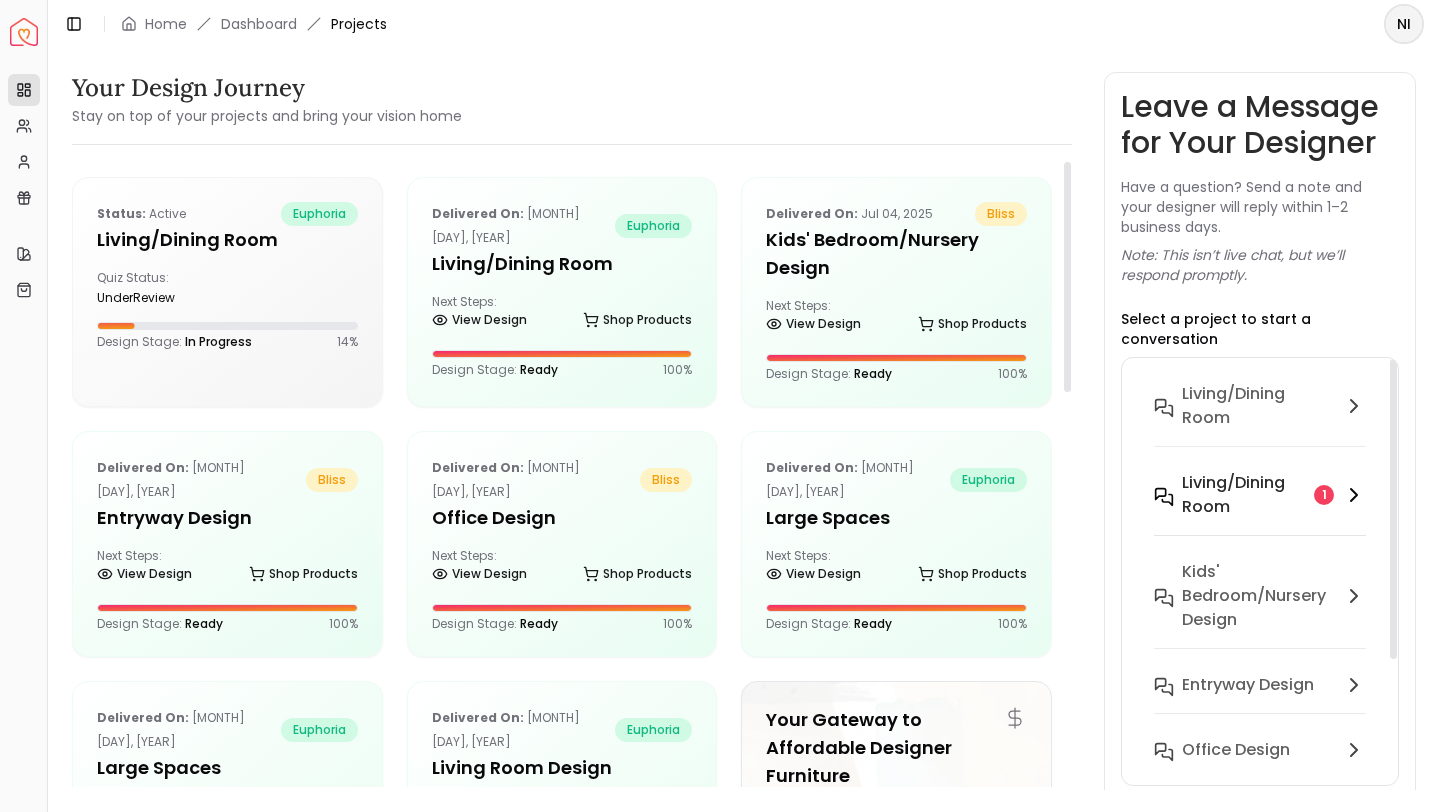 click on "Living/Dining Room" at bounding box center [1244, 495] 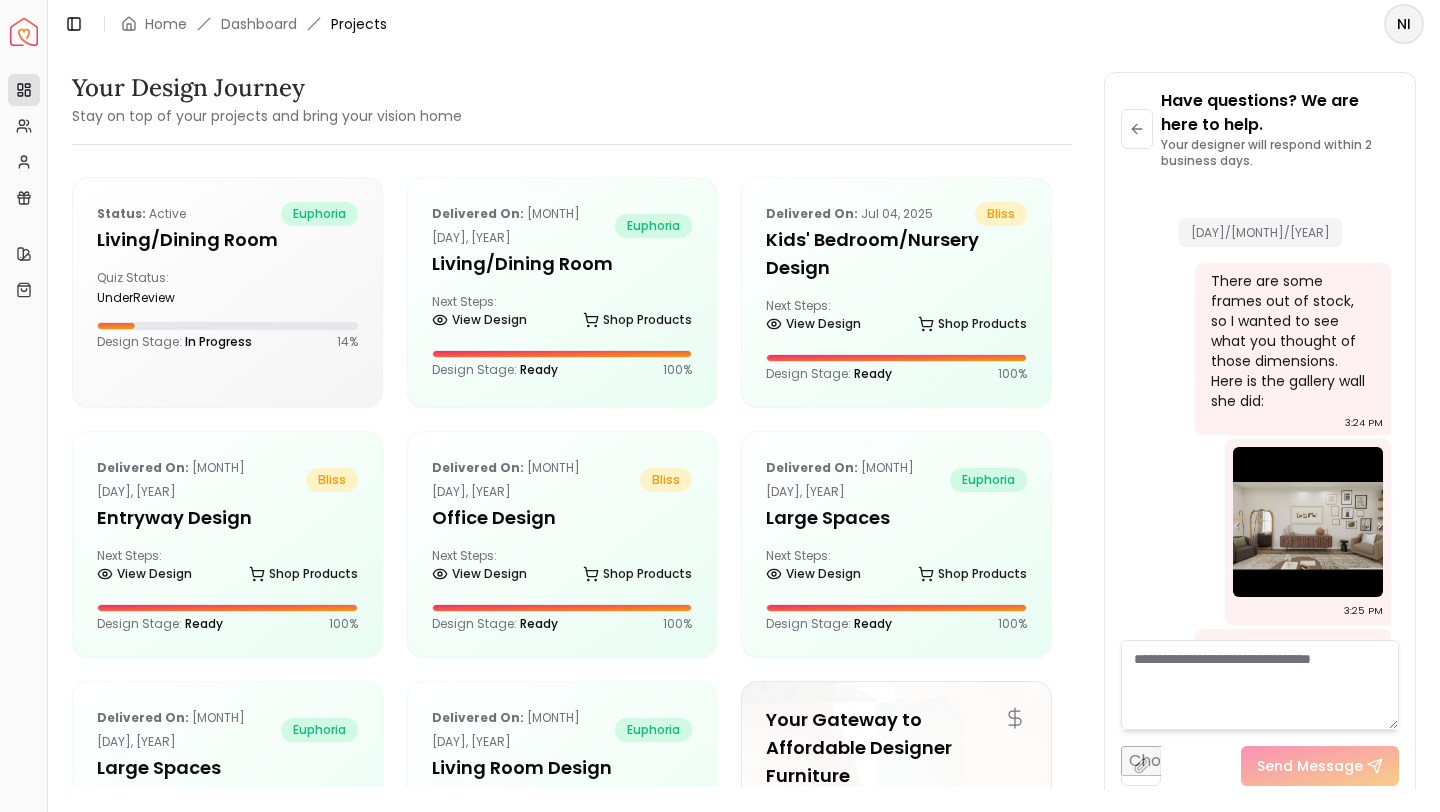 scroll, scrollTop: 3777, scrollLeft: 0, axis: vertical 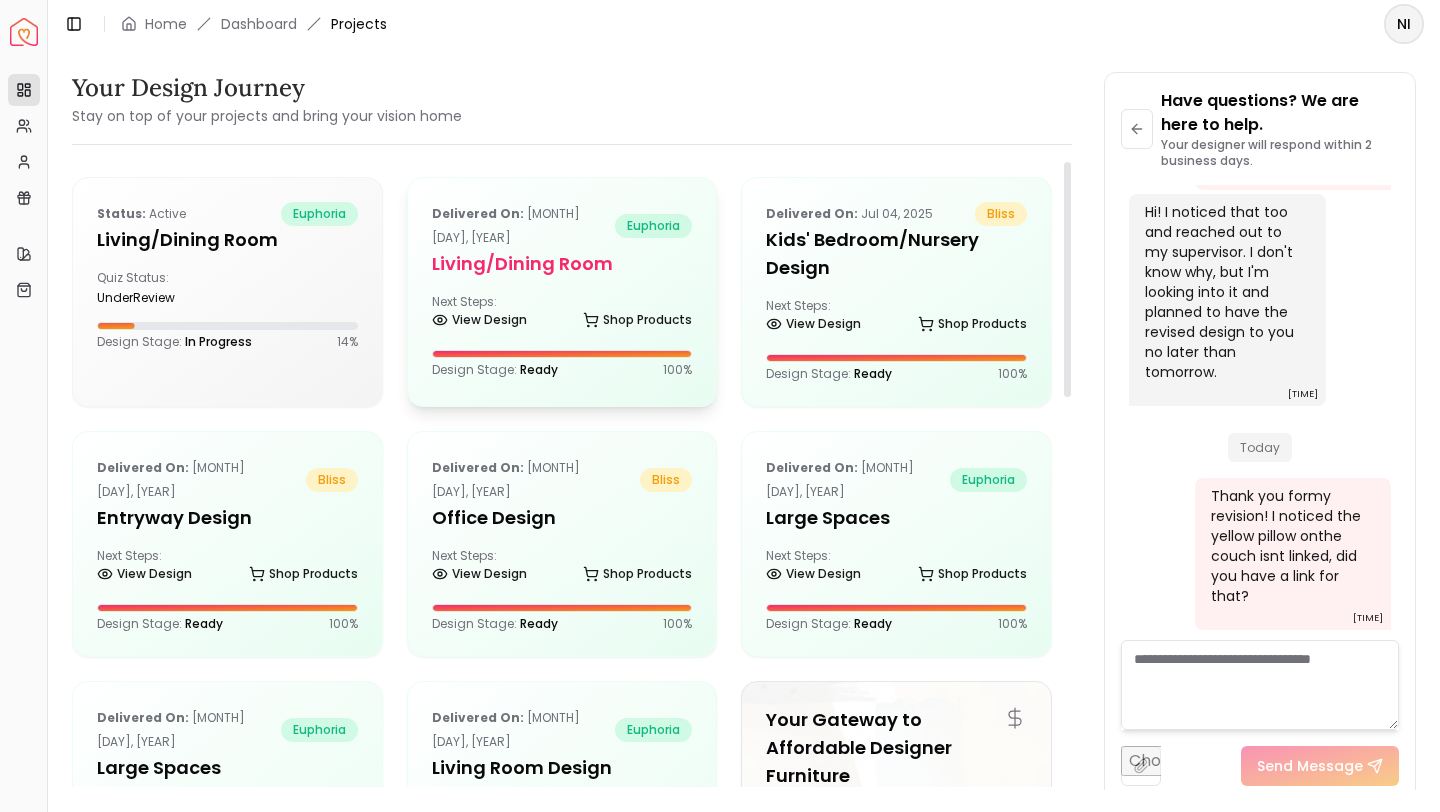 click on "Delivered on:   [MONTH] [DAY], [YEAR] euphoria Living/Dining Room Next Steps: View Design Shop Products Design Stage:   Ready 100 %" at bounding box center (562, 290) 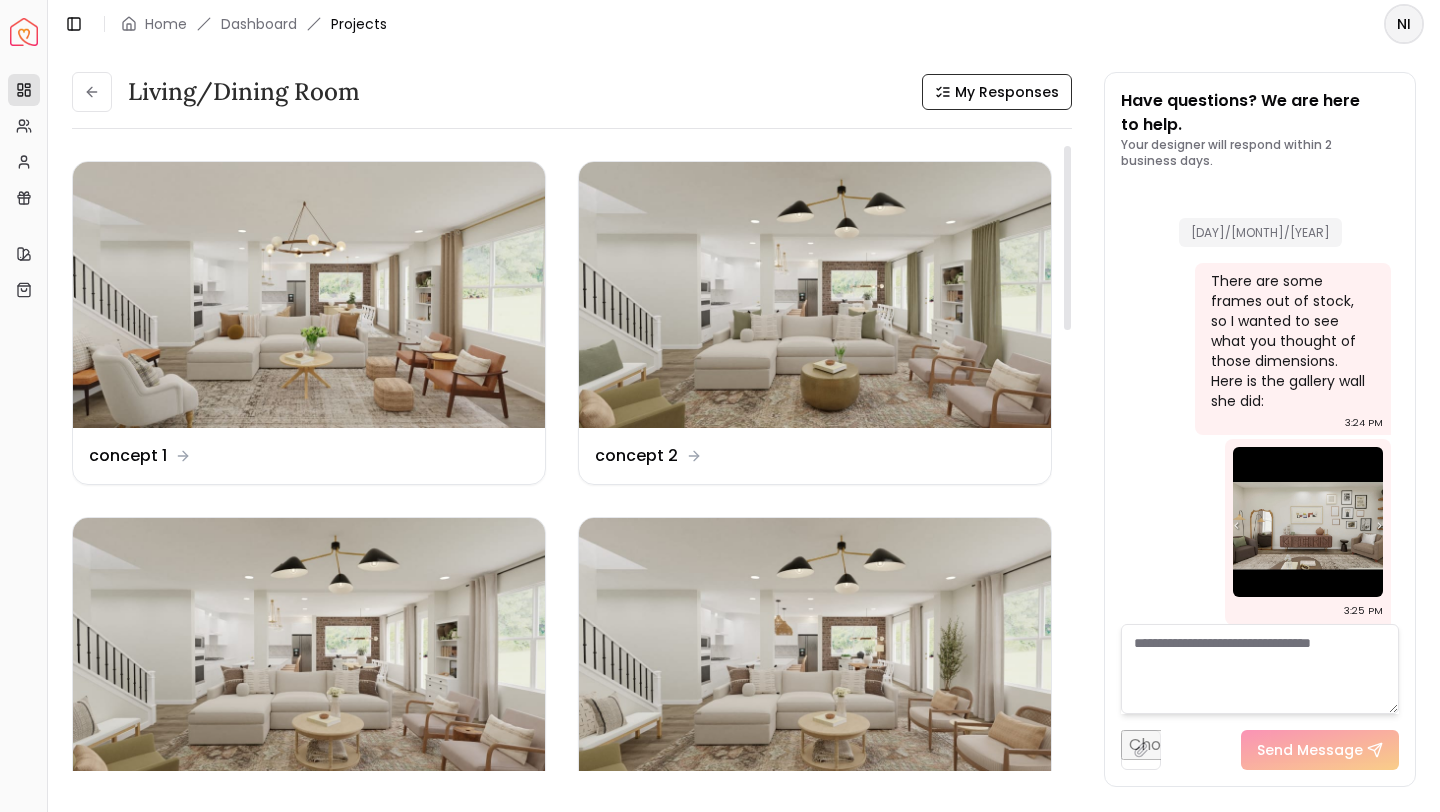 scroll, scrollTop: 3793, scrollLeft: 0, axis: vertical 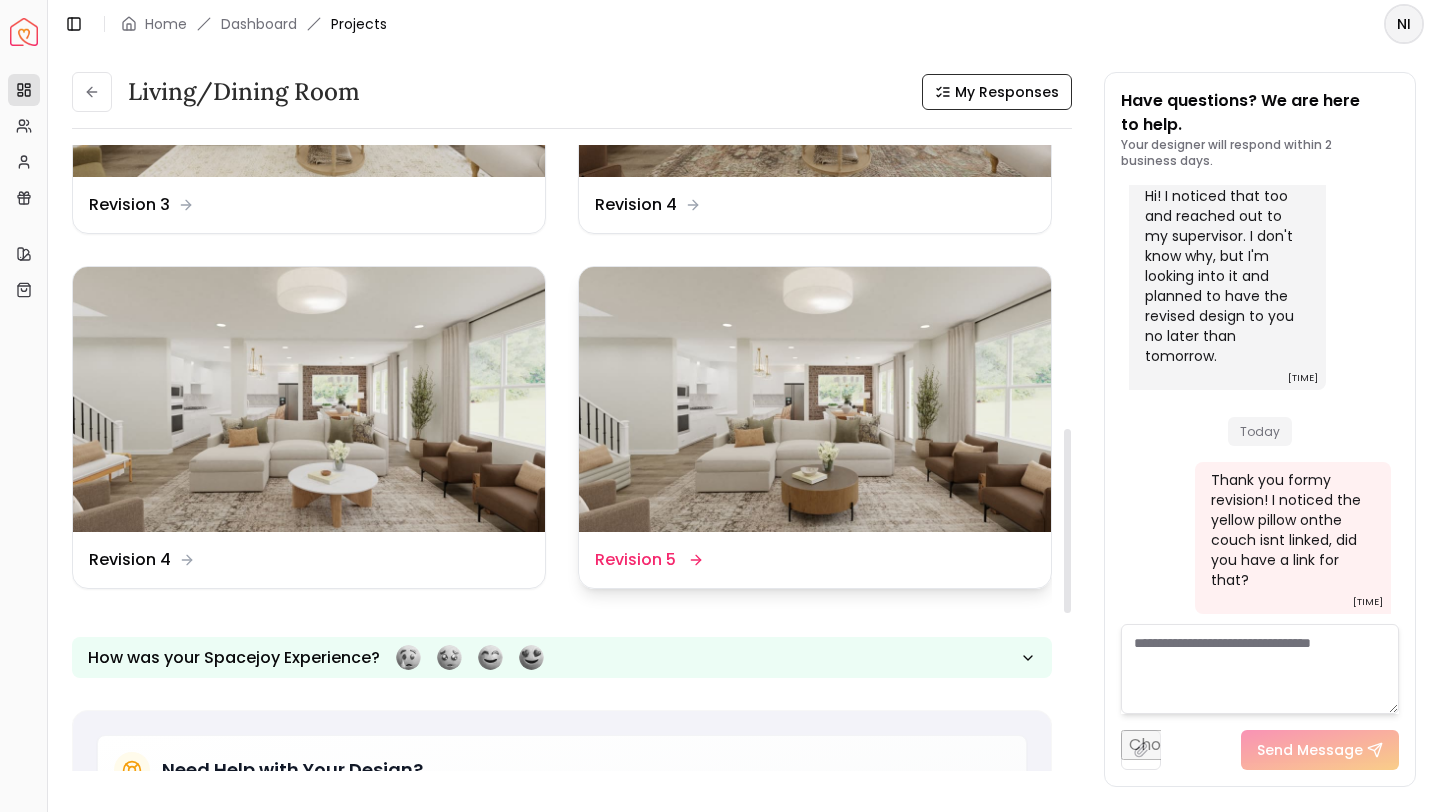 click on "Revision 5" at bounding box center [635, 560] 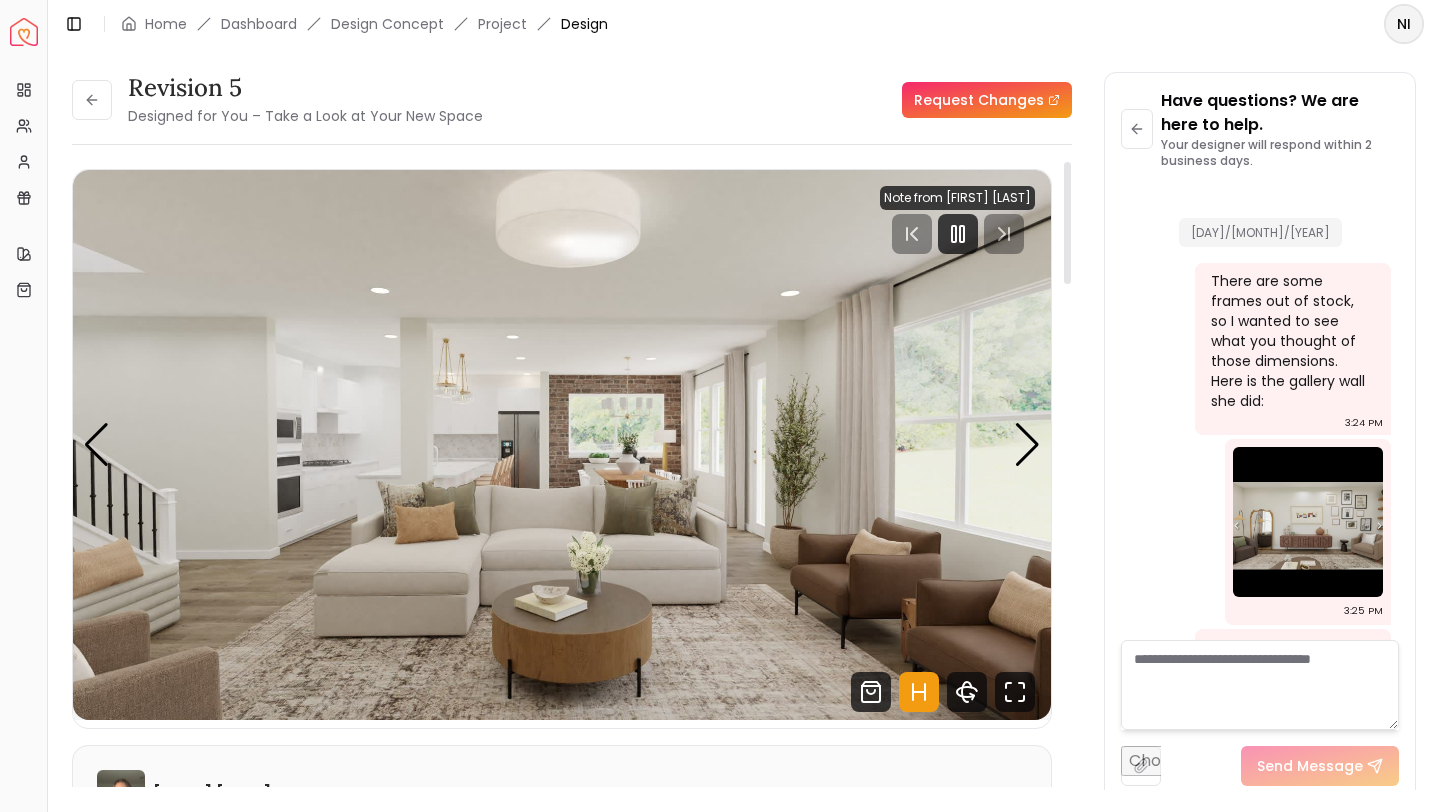 scroll, scrollTop: 3777, scrollLeft: 0, axis: vertical 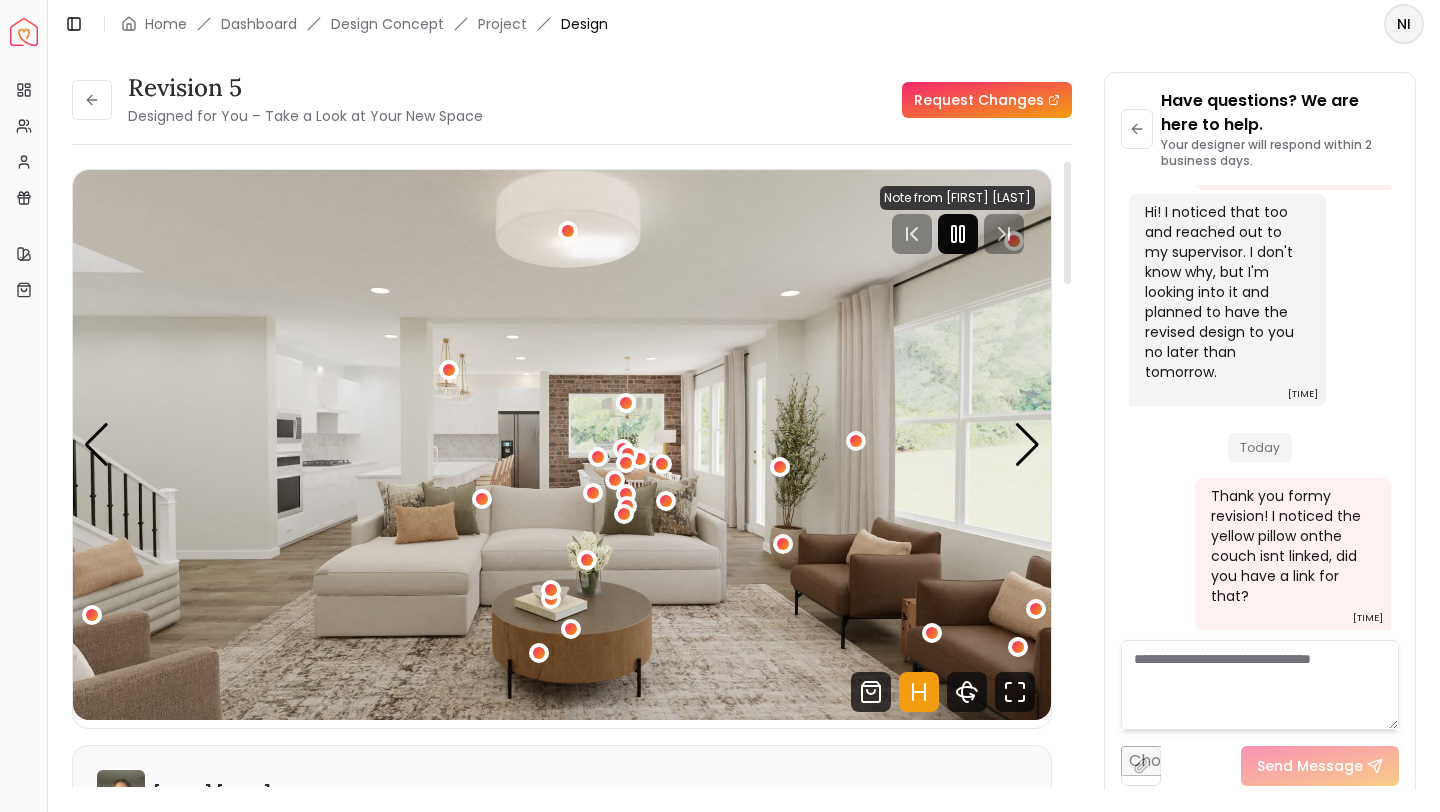 click 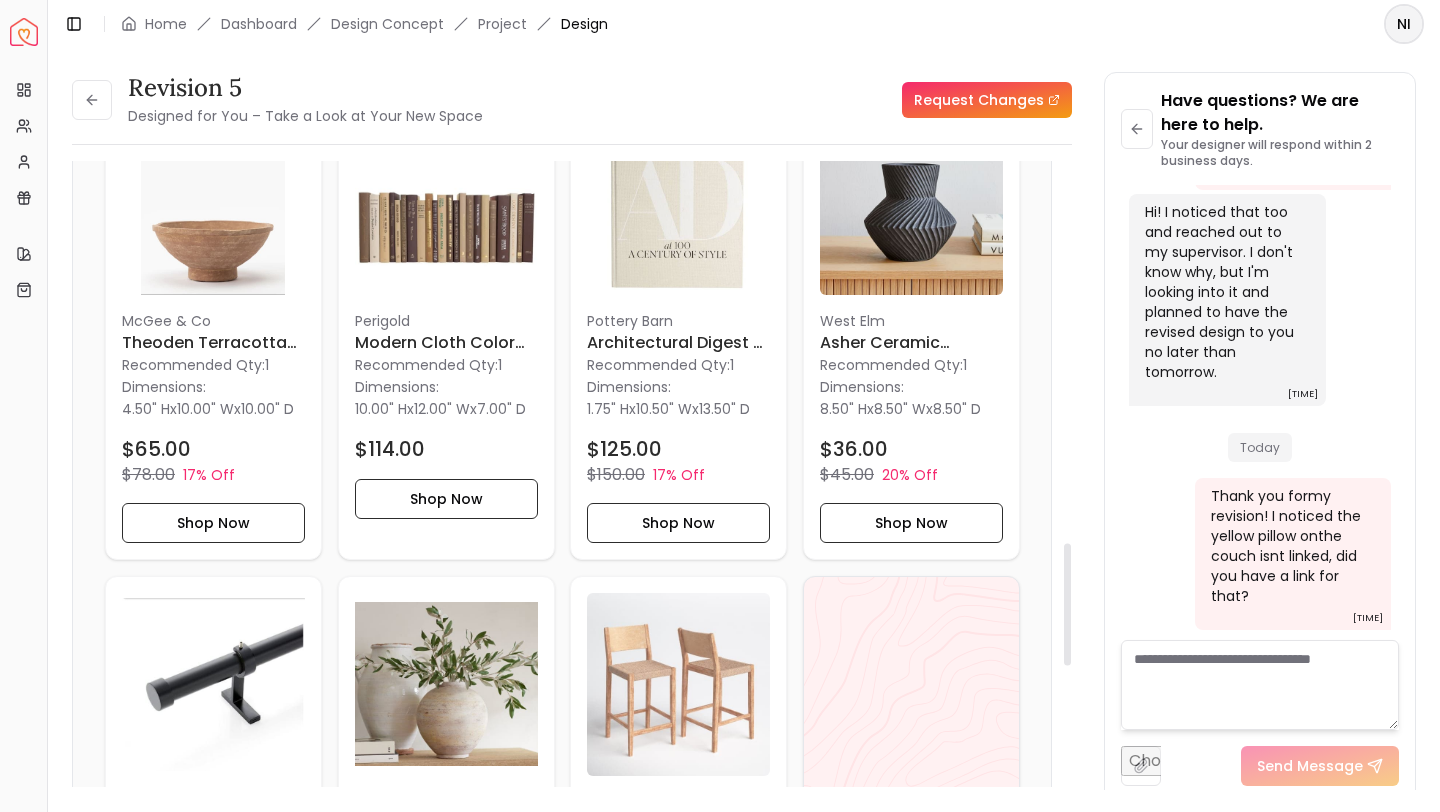 scroll, scrollTop: 1960, scrollLeft: 0, axis: vertical 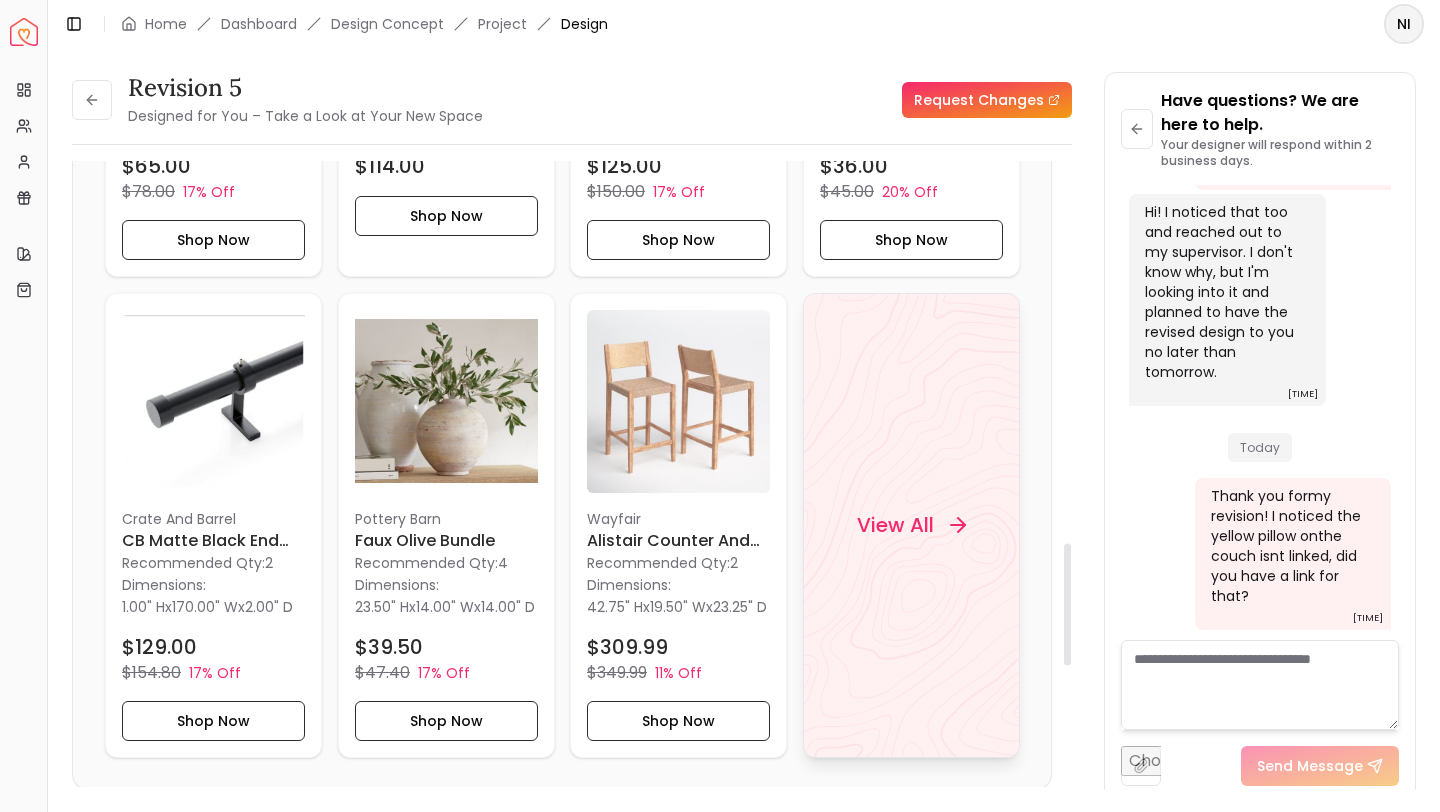 click on "View All" at bounding box center [910, 525] 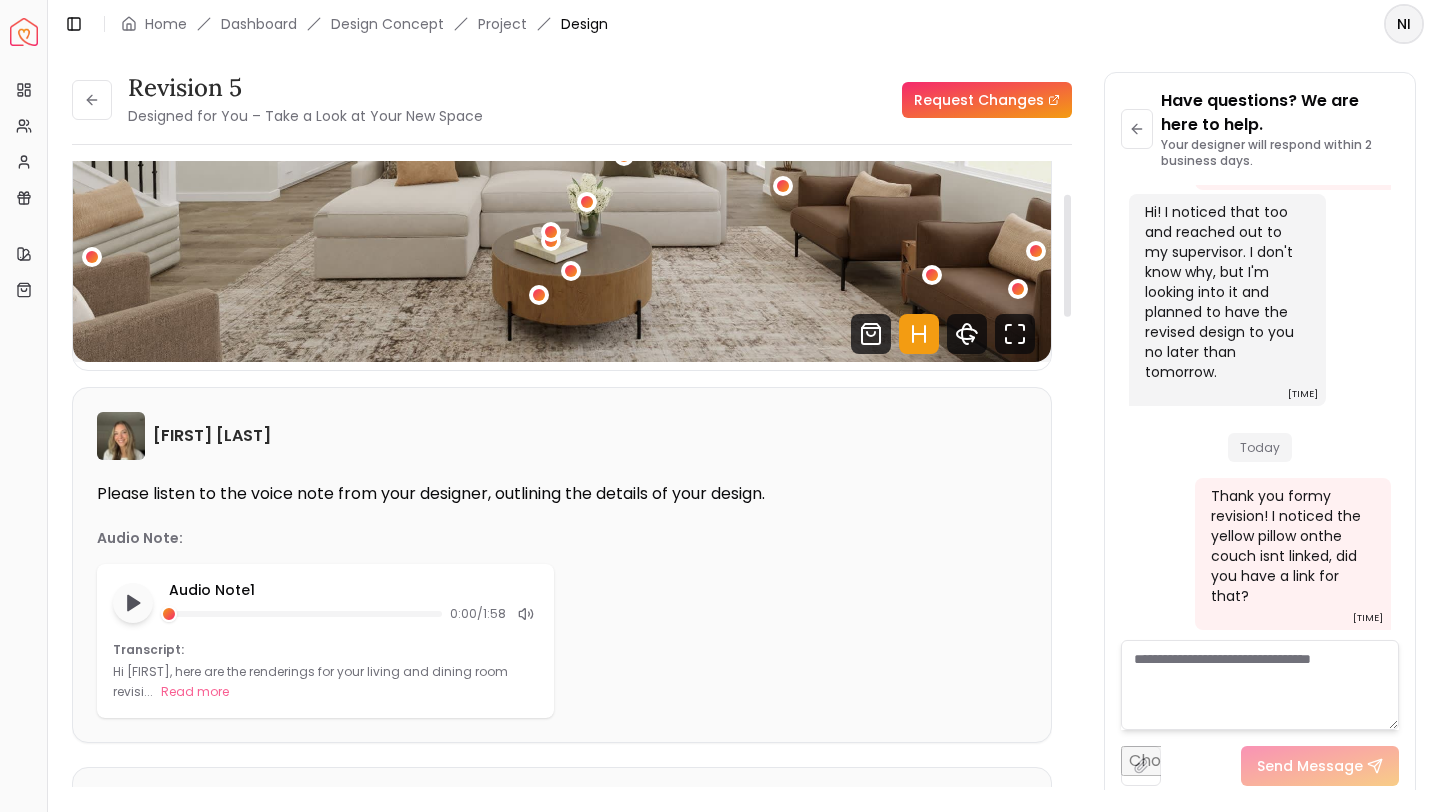 scroll, scrollTop: 0, scrollLeft: 0, axis: both 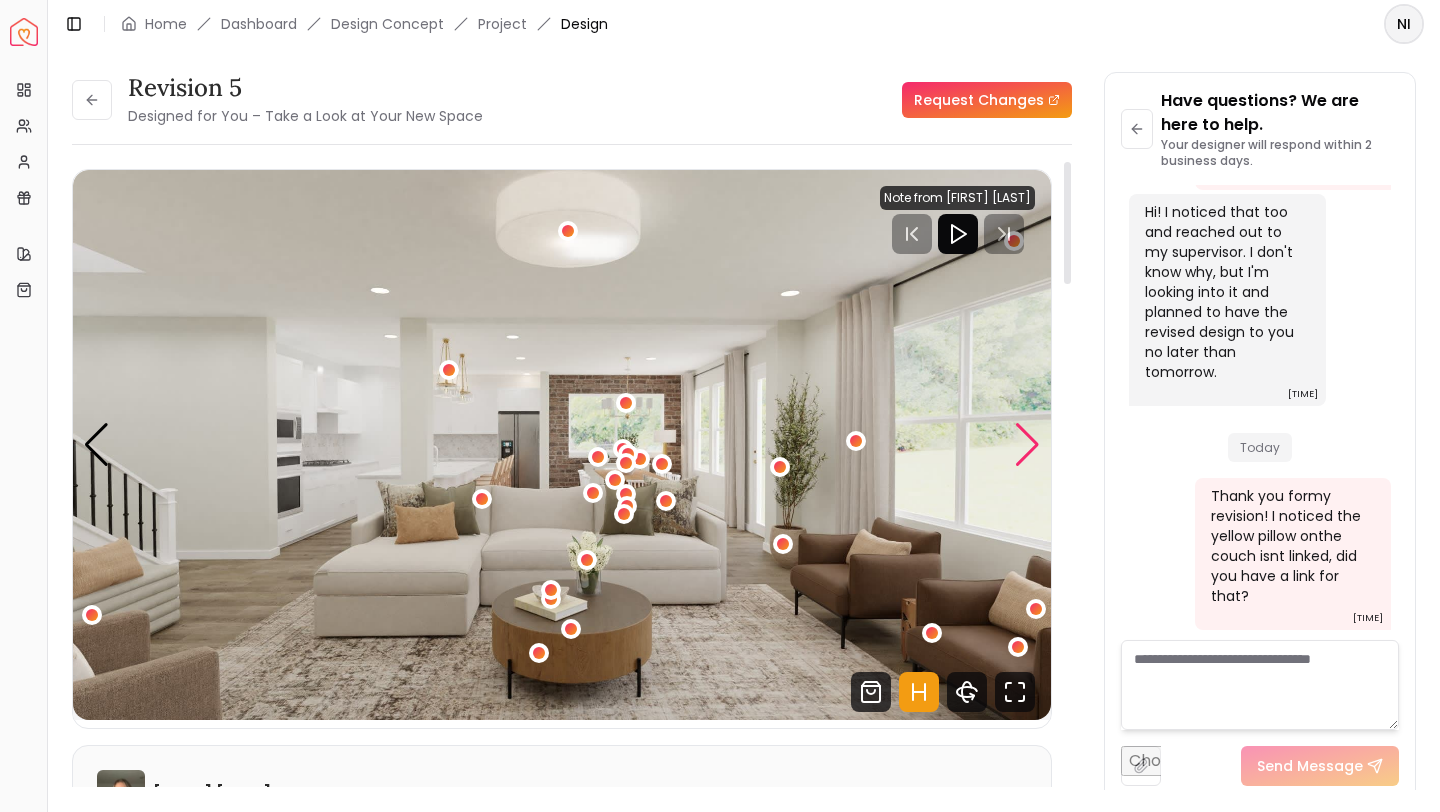 click at bounding box center [1027, 445] 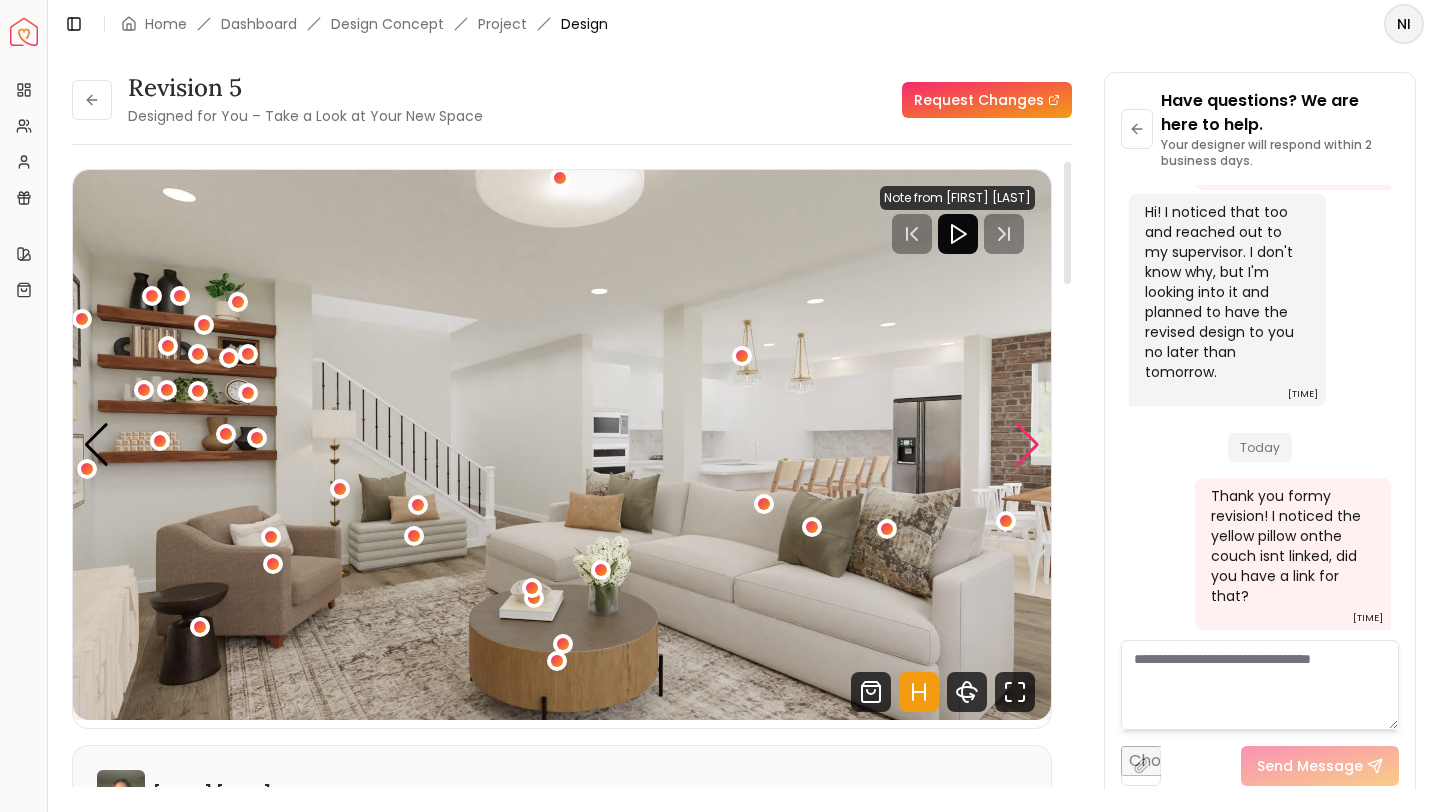 click at bounding box center (1027, 445) 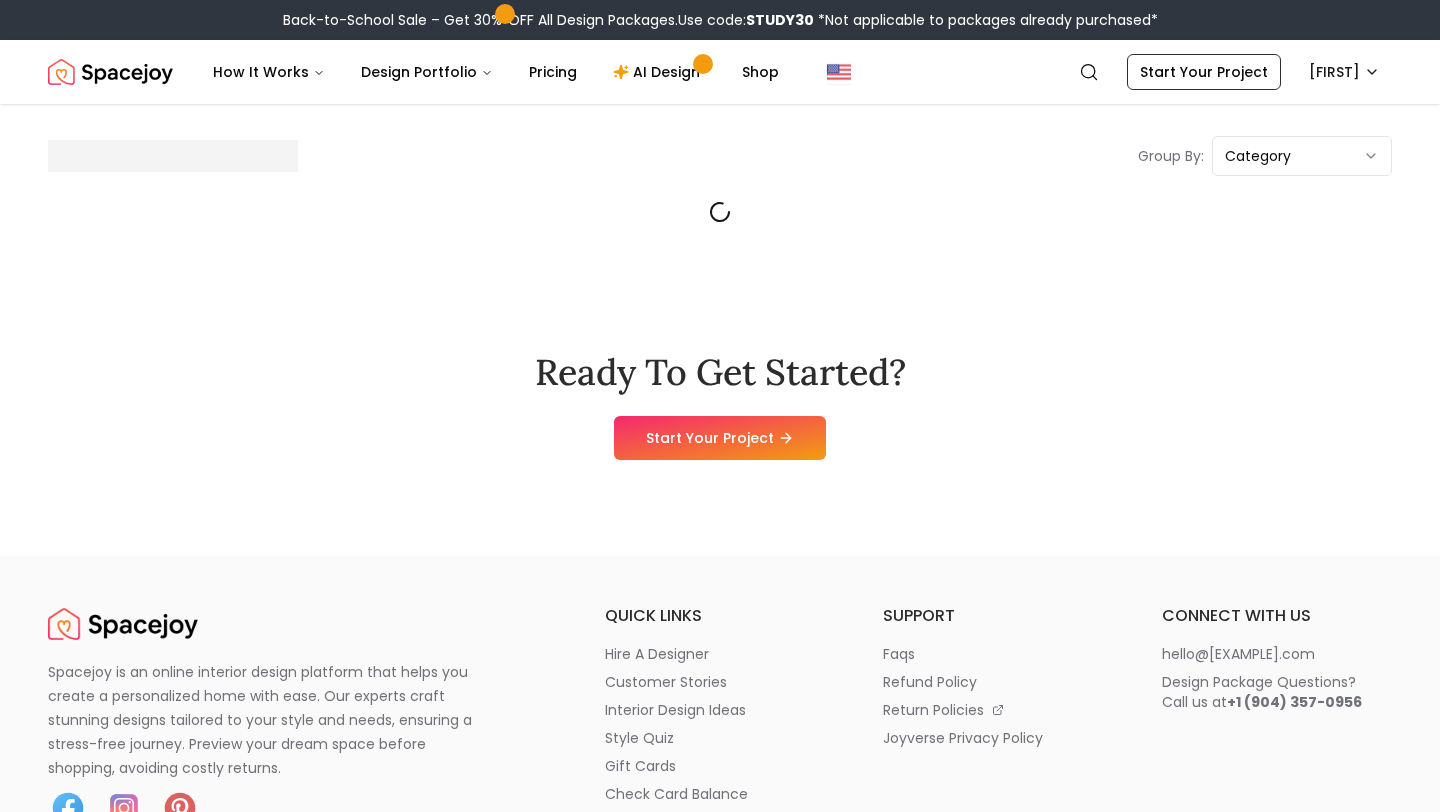 scroll, scrollTop: 0, scrollLeft: 0, axis: both 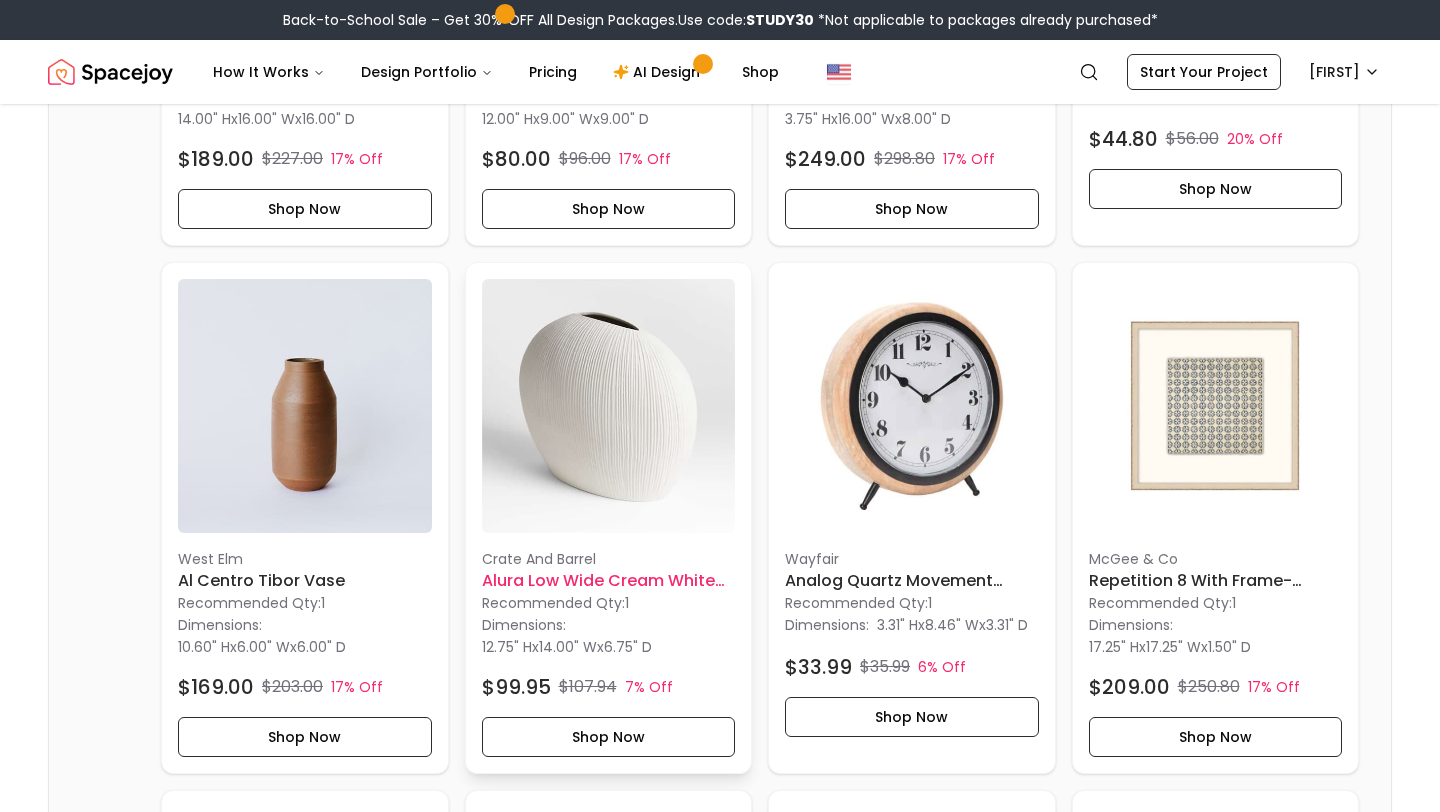 click at bounding box center [609, 406] 